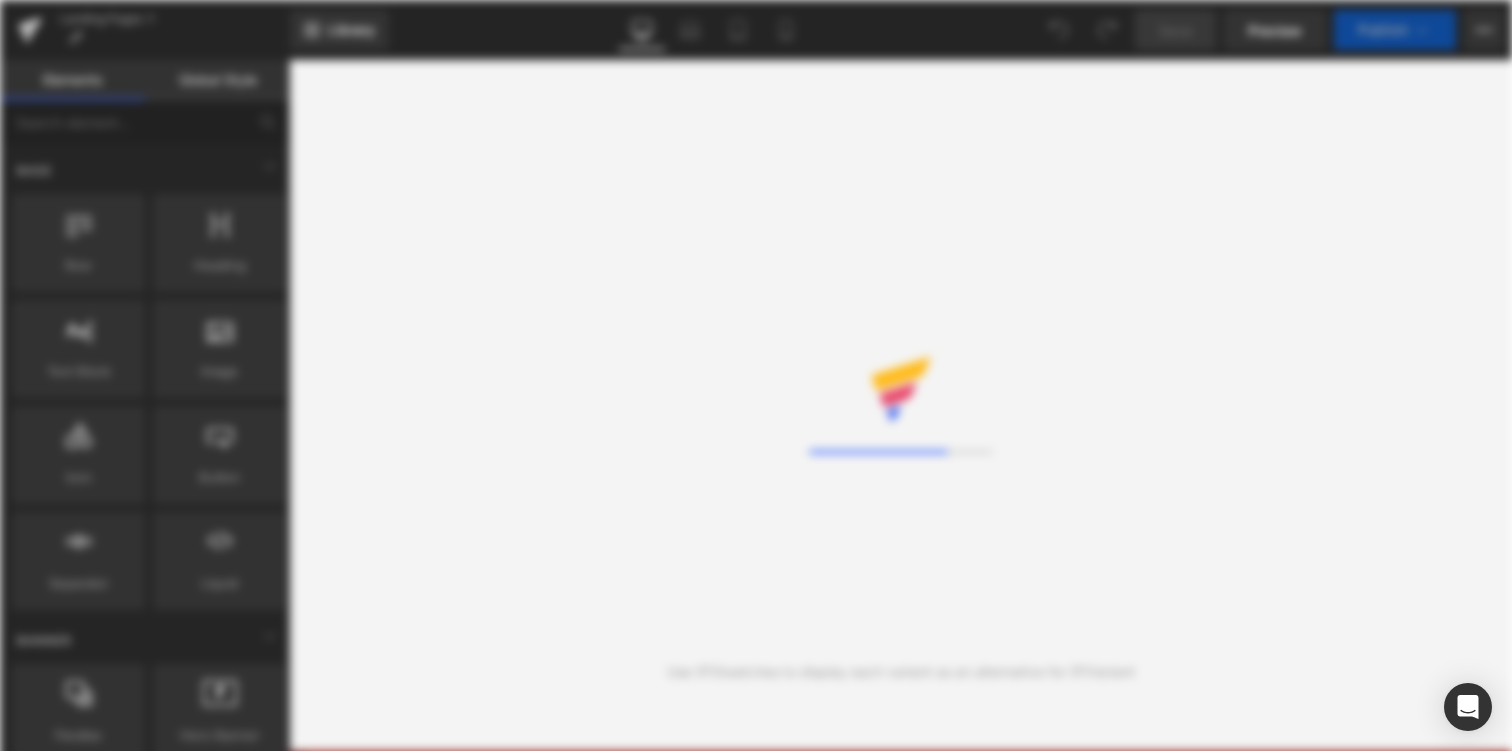 scroll, scrollTop: 0, scrollLeft: 0, axis: both 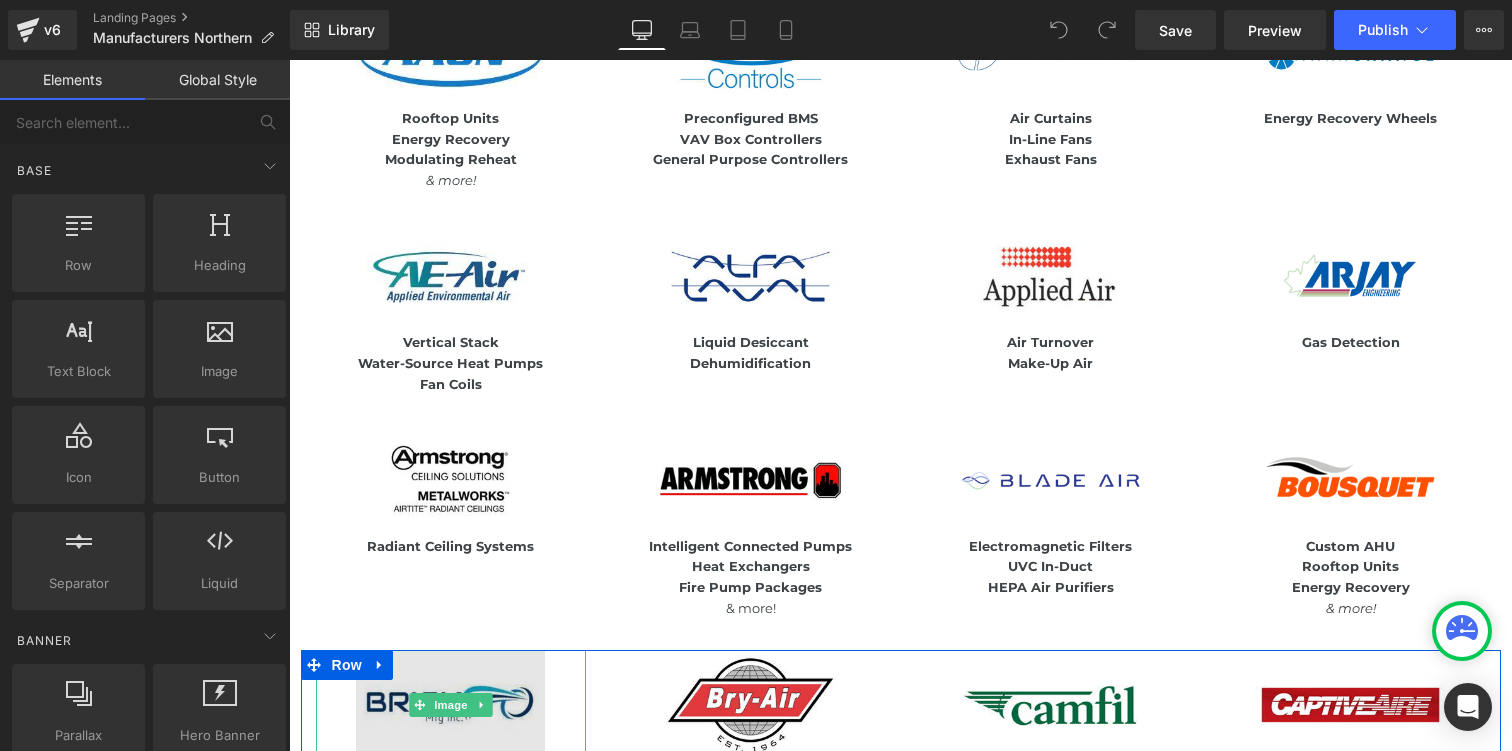 click at bounding box center [450, 705] 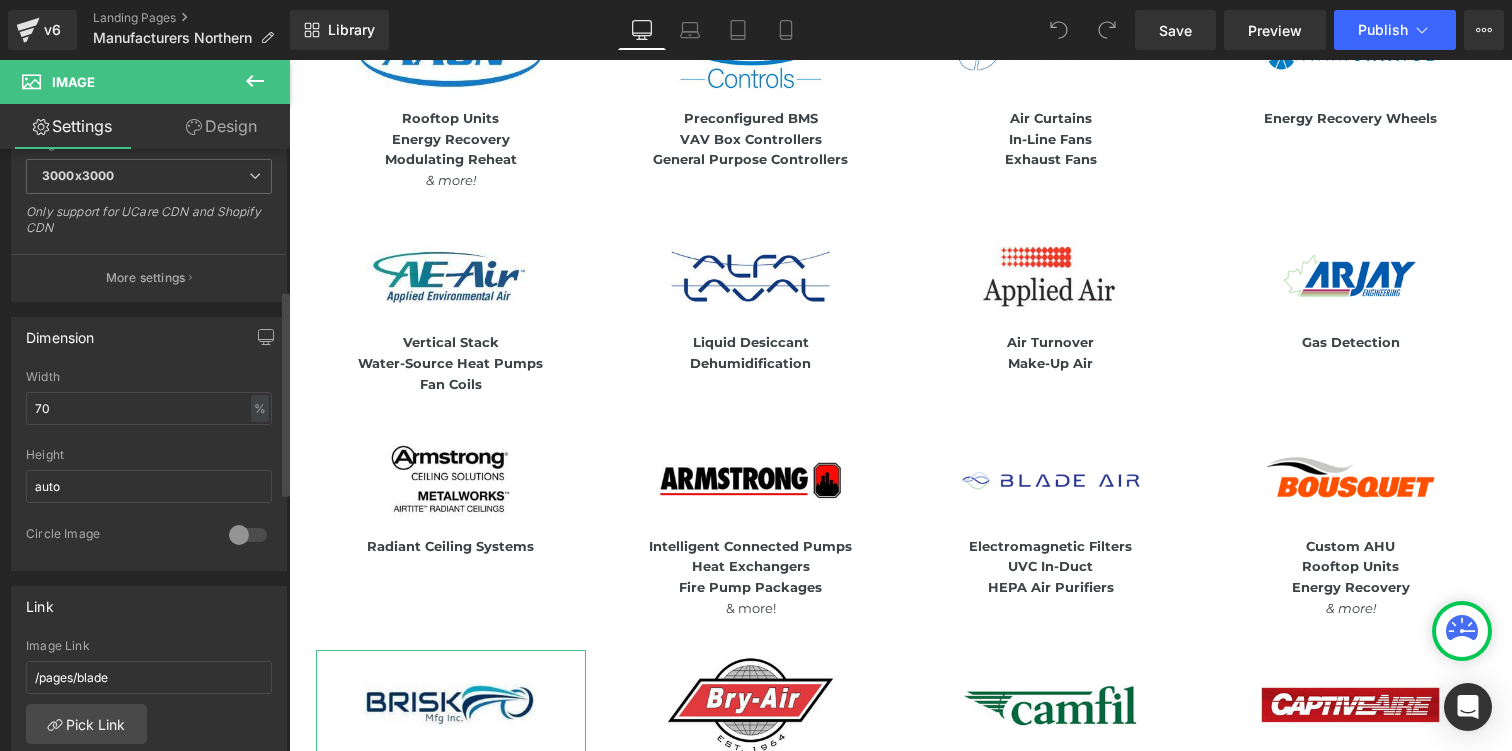 scroll, scrollTop: 446, scrollLeft: 0, axis: vertical 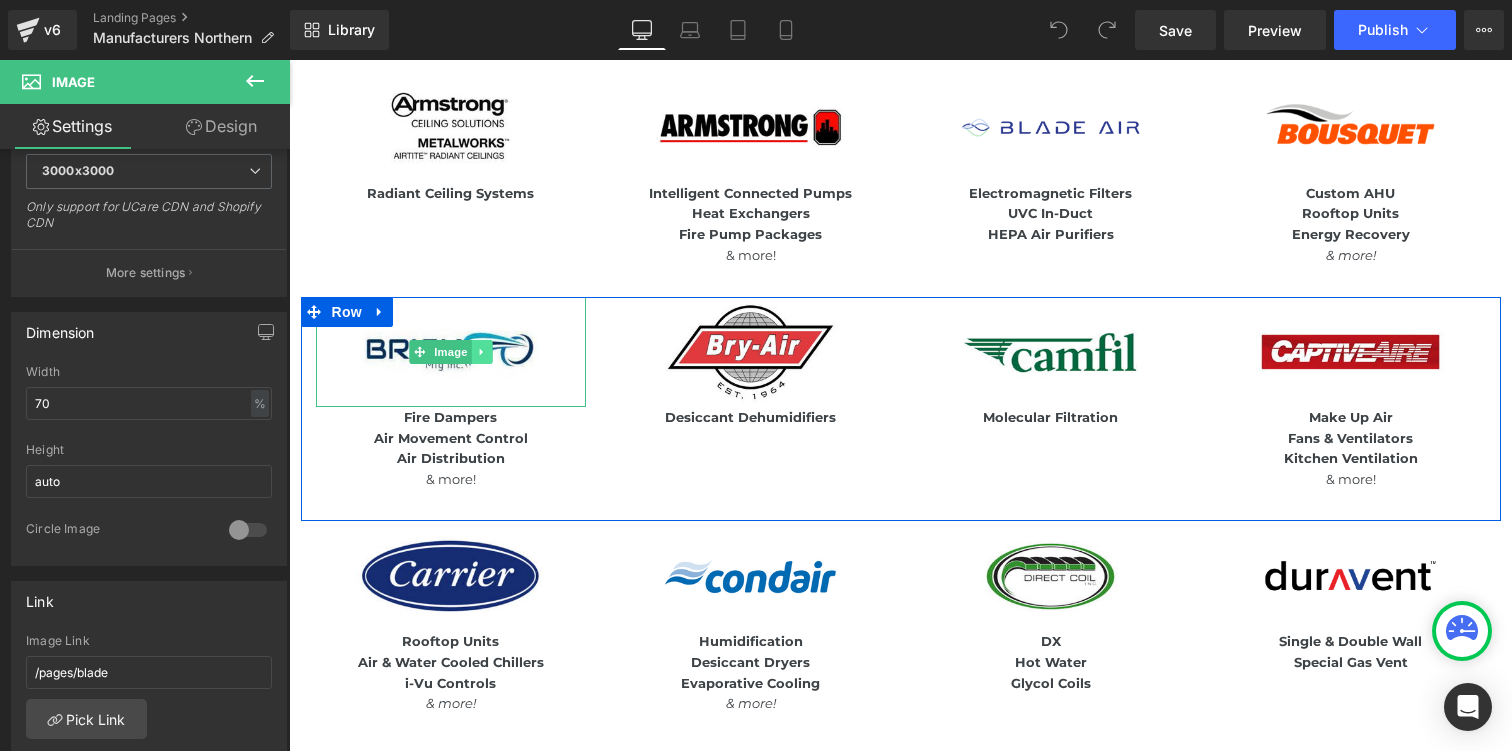 click 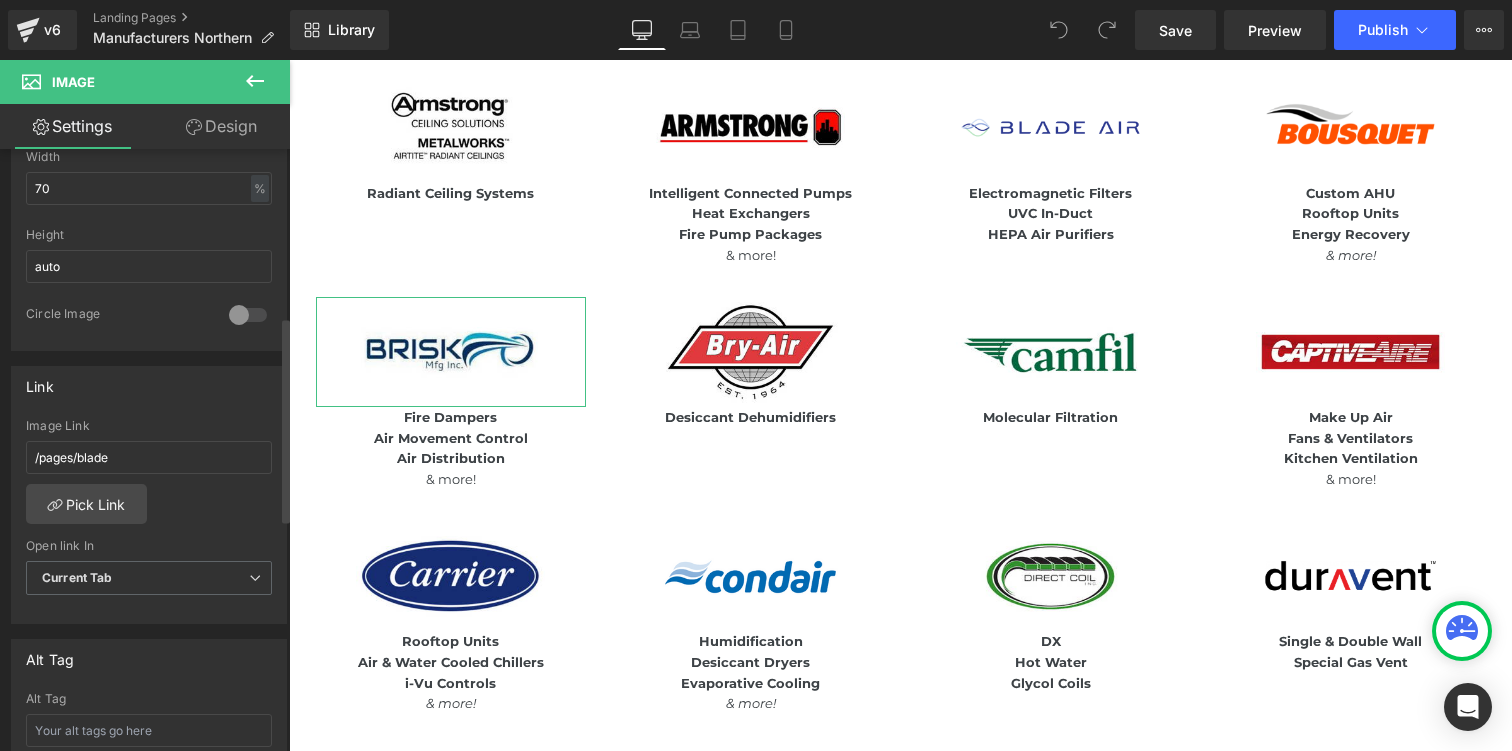 scroll, scrollTop: 672, scrollLeft: 0, axis: vertical 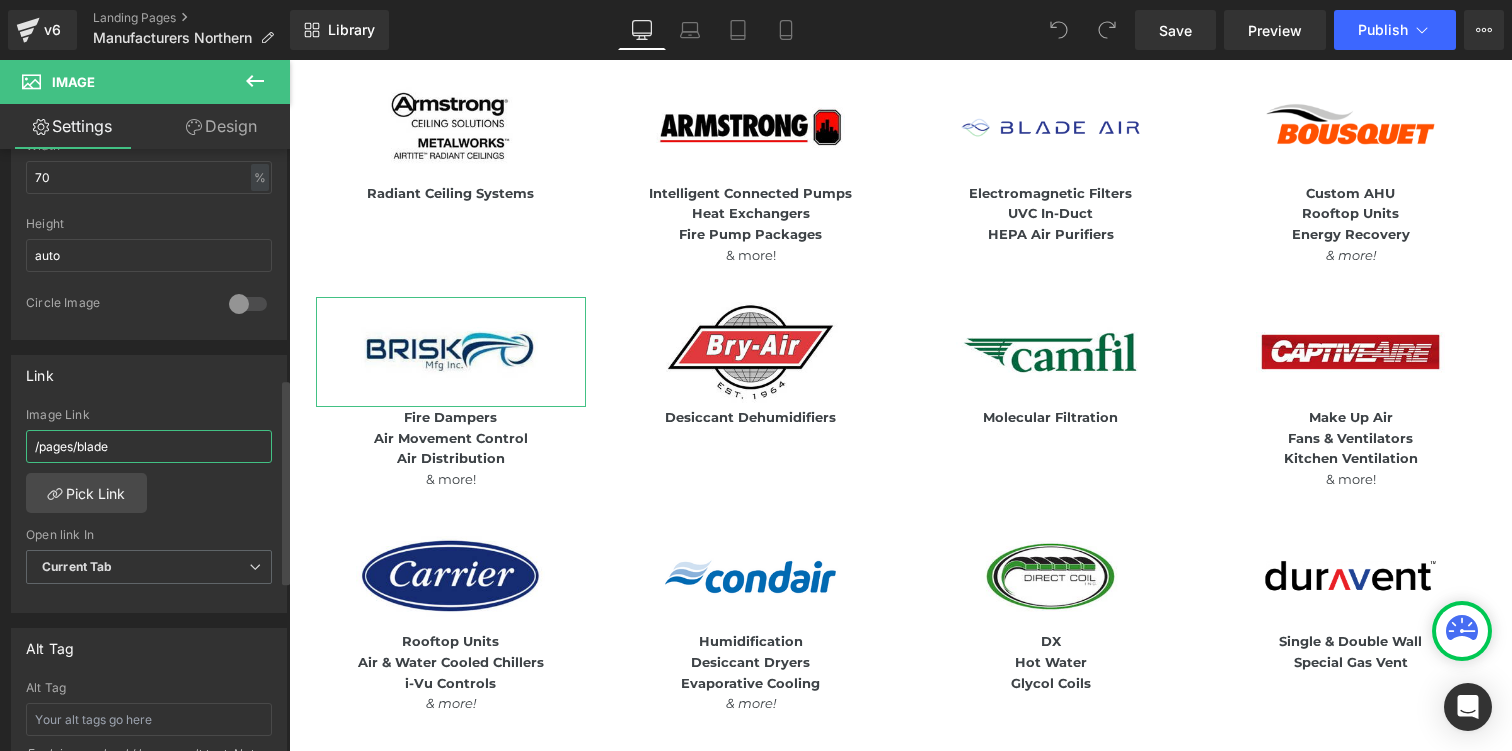 click on "/pages/blade" at bounding box center [149, 446] 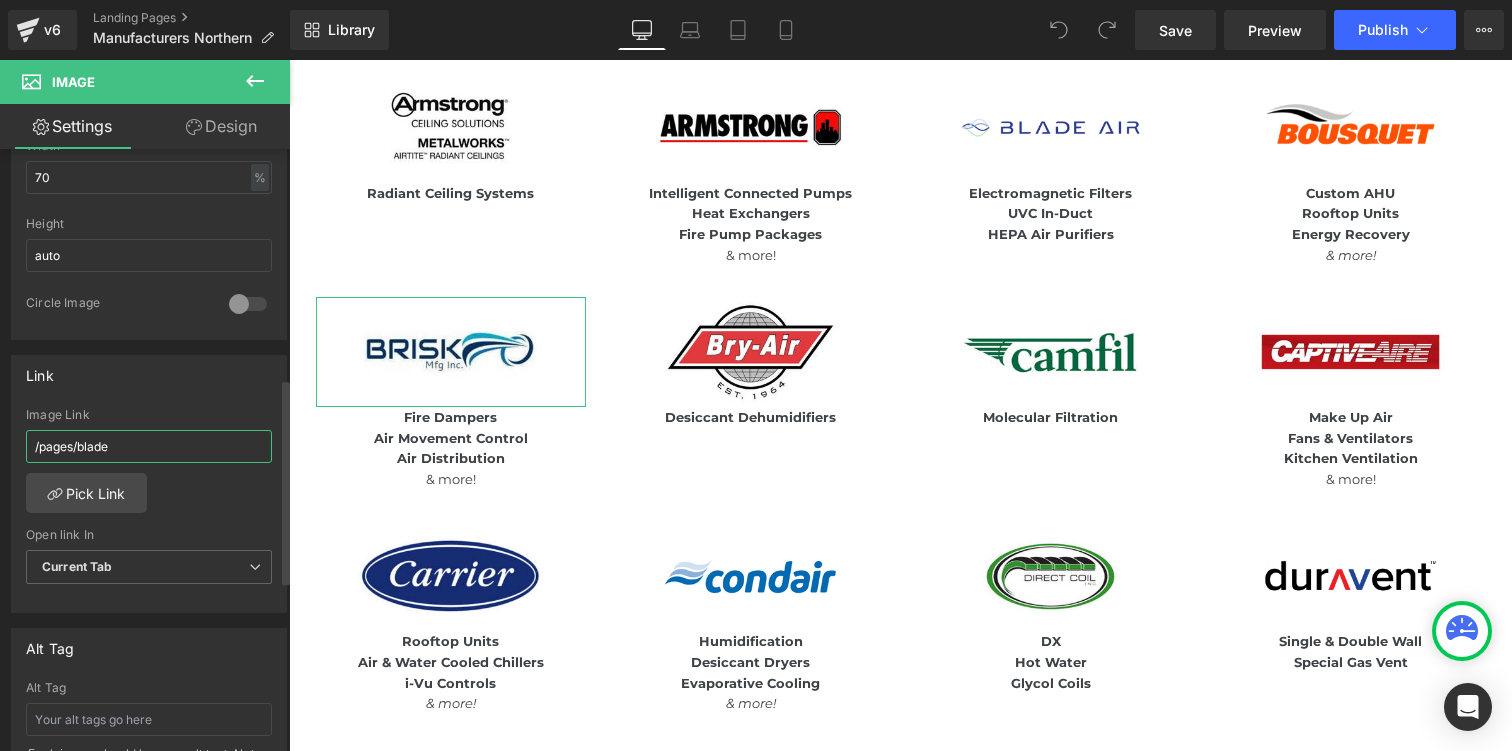 click on "/pages/blade" at bounding box center (149, 446) 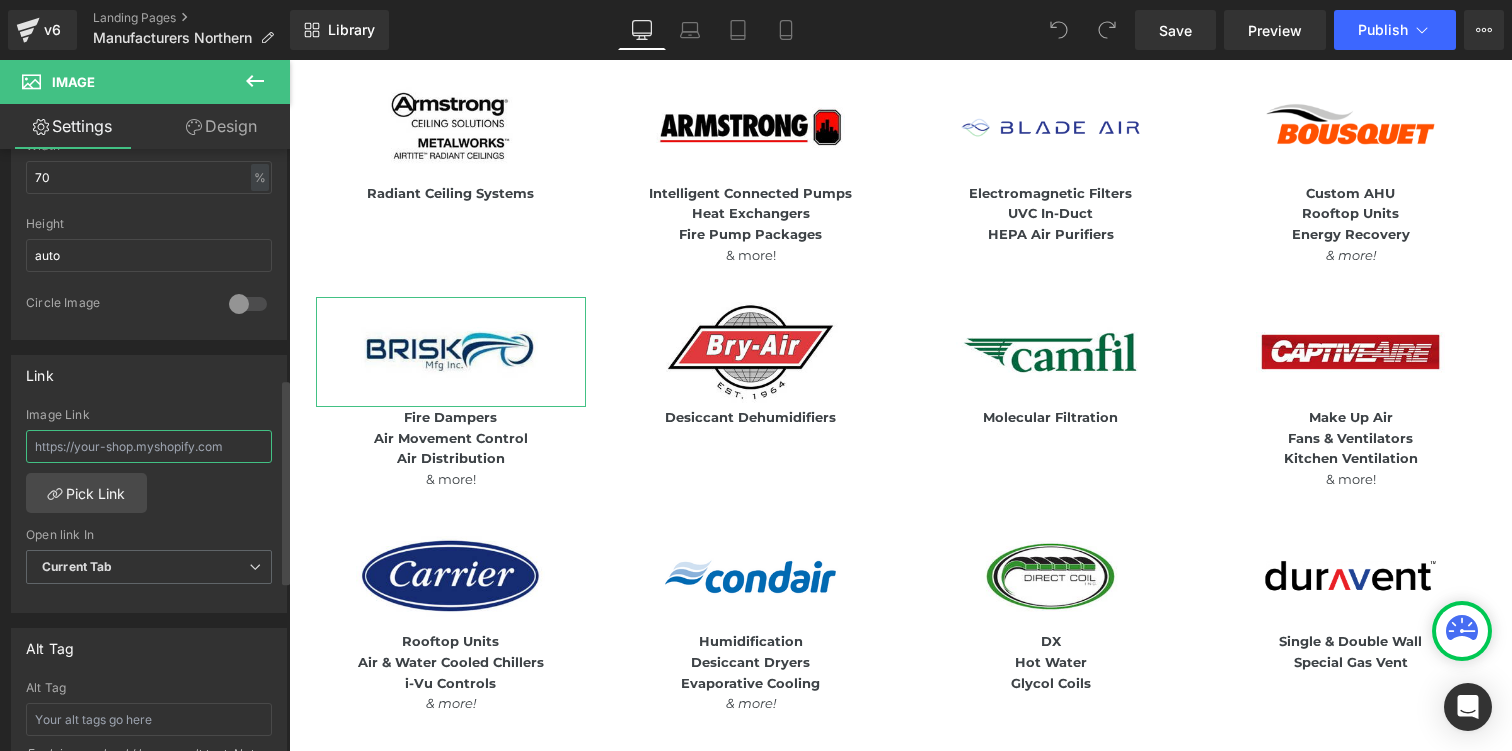 type 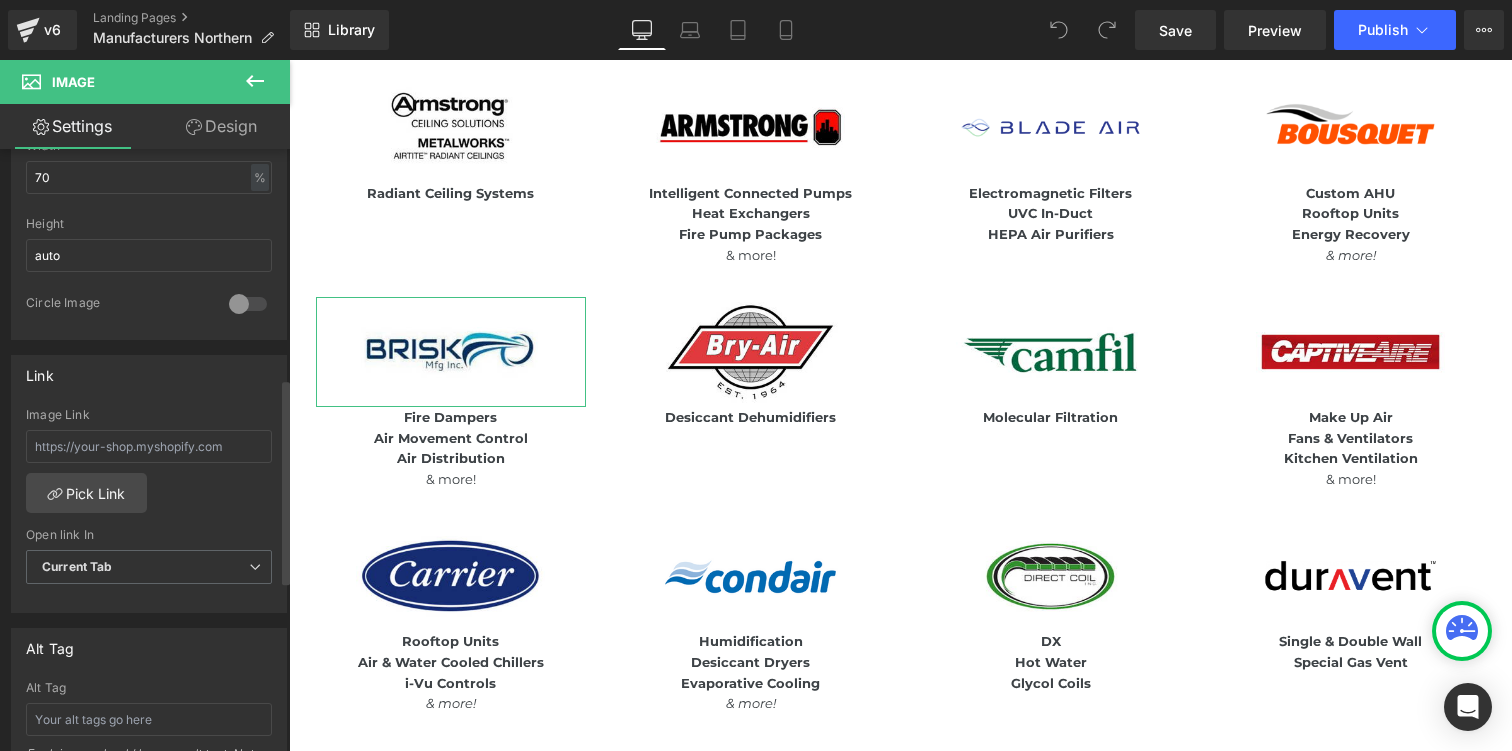 click on "Link Image Link  Pick Link Current Tab New Tab Open link In
Current Tab
Current Tab New Tab" at bounding box center (149, 484) 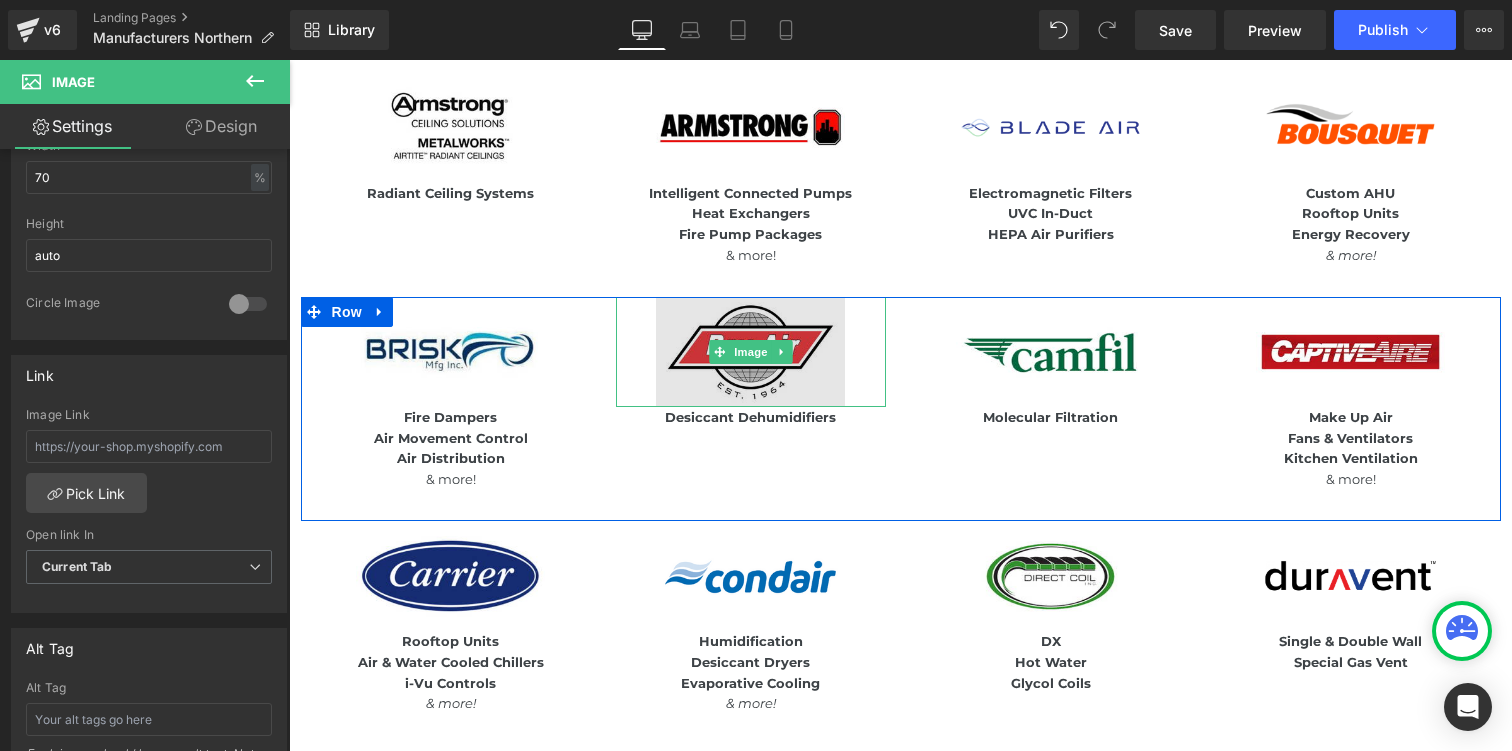 click at bounding box center [750, 352] 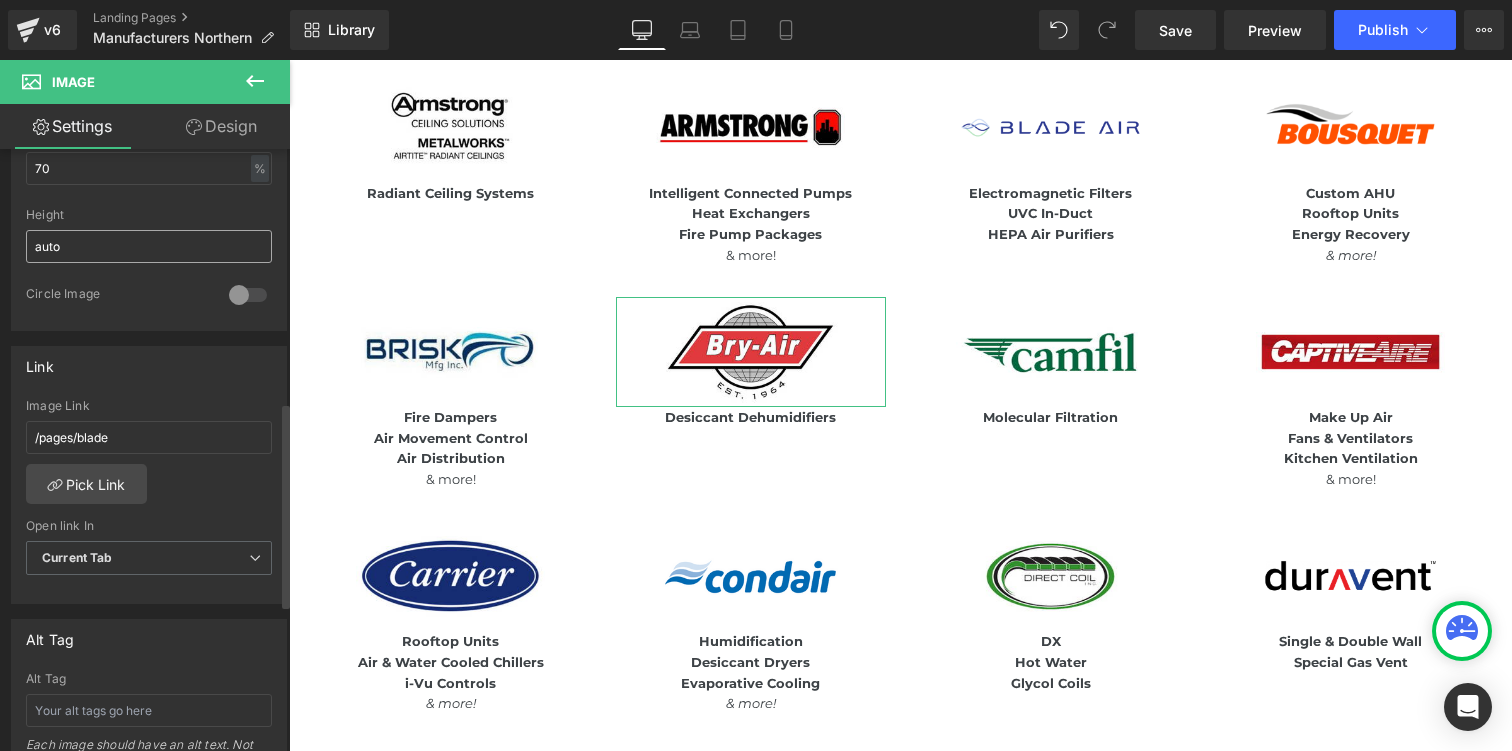 scroll, scrollTop: 914, scrollLeft: 0, axis: vertical 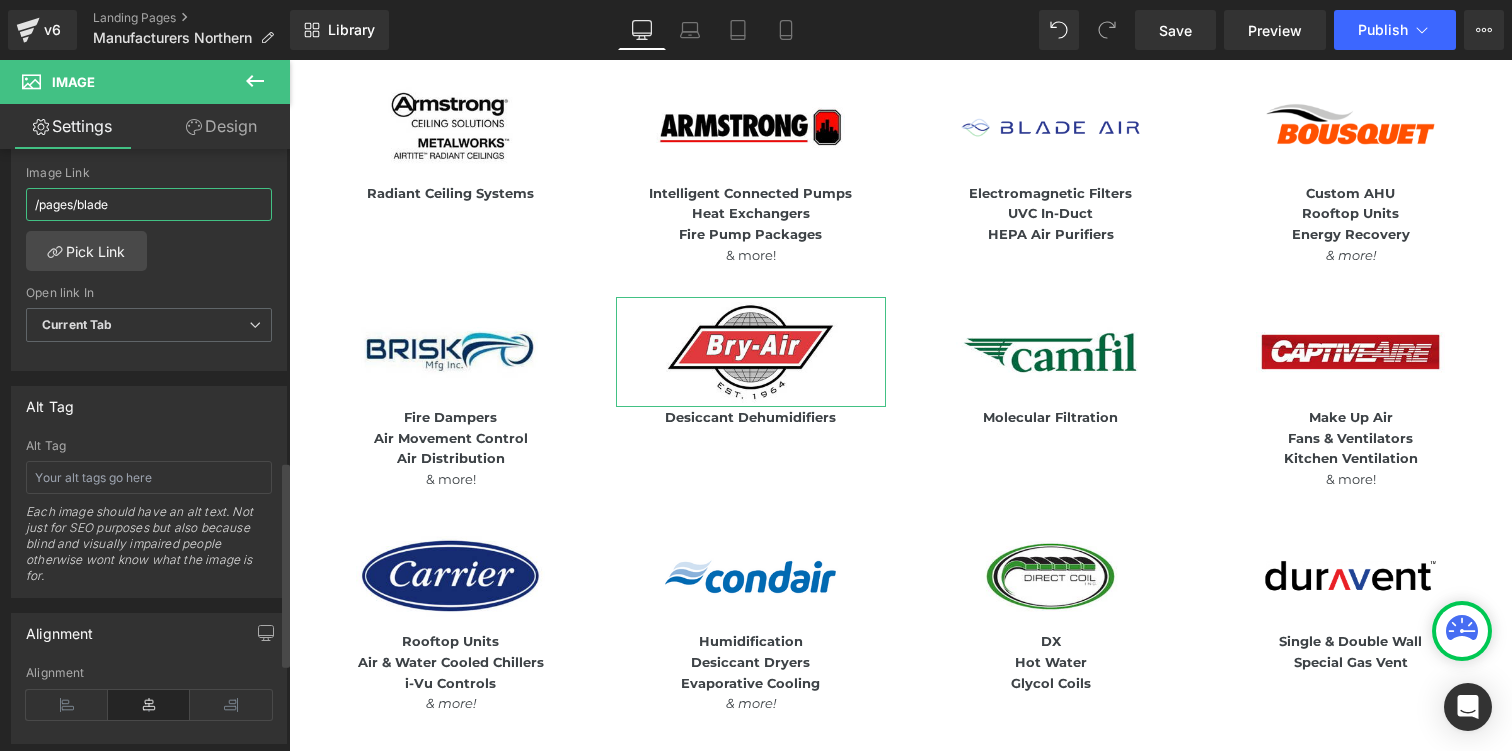 click on "/pages/blade" at bounding box center (149, 204) 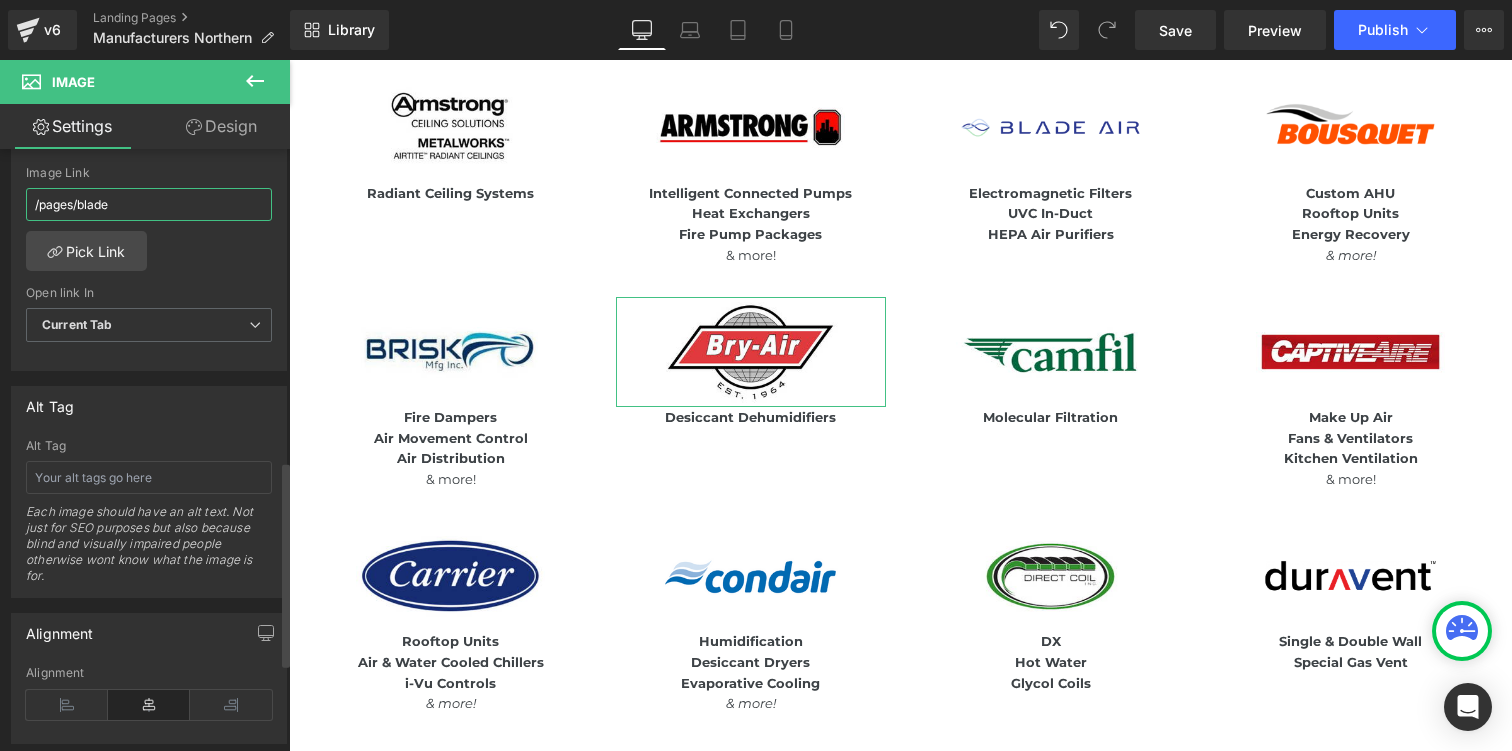 click on "/pages/blade" at bounding box center [149, 204] 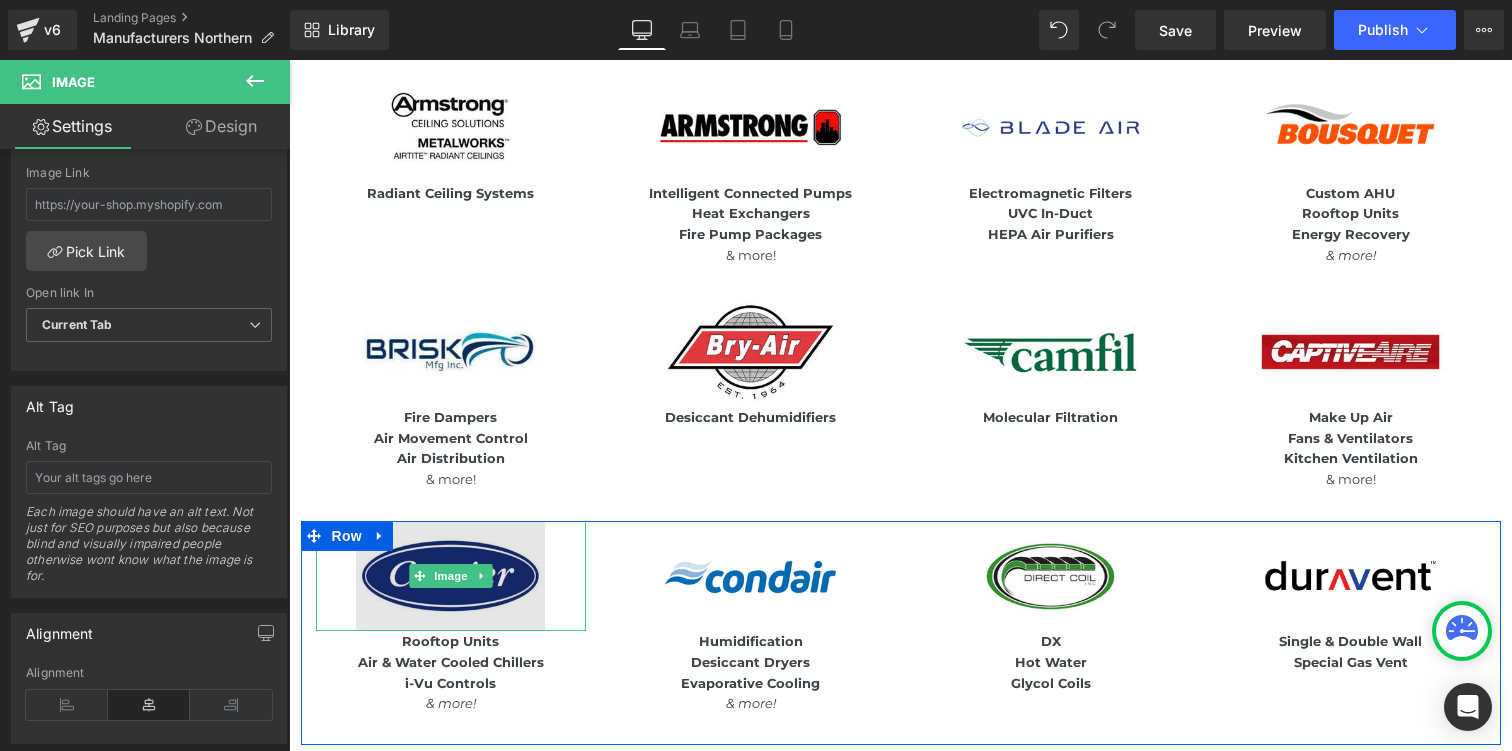 click at bounding box center [450, 576] 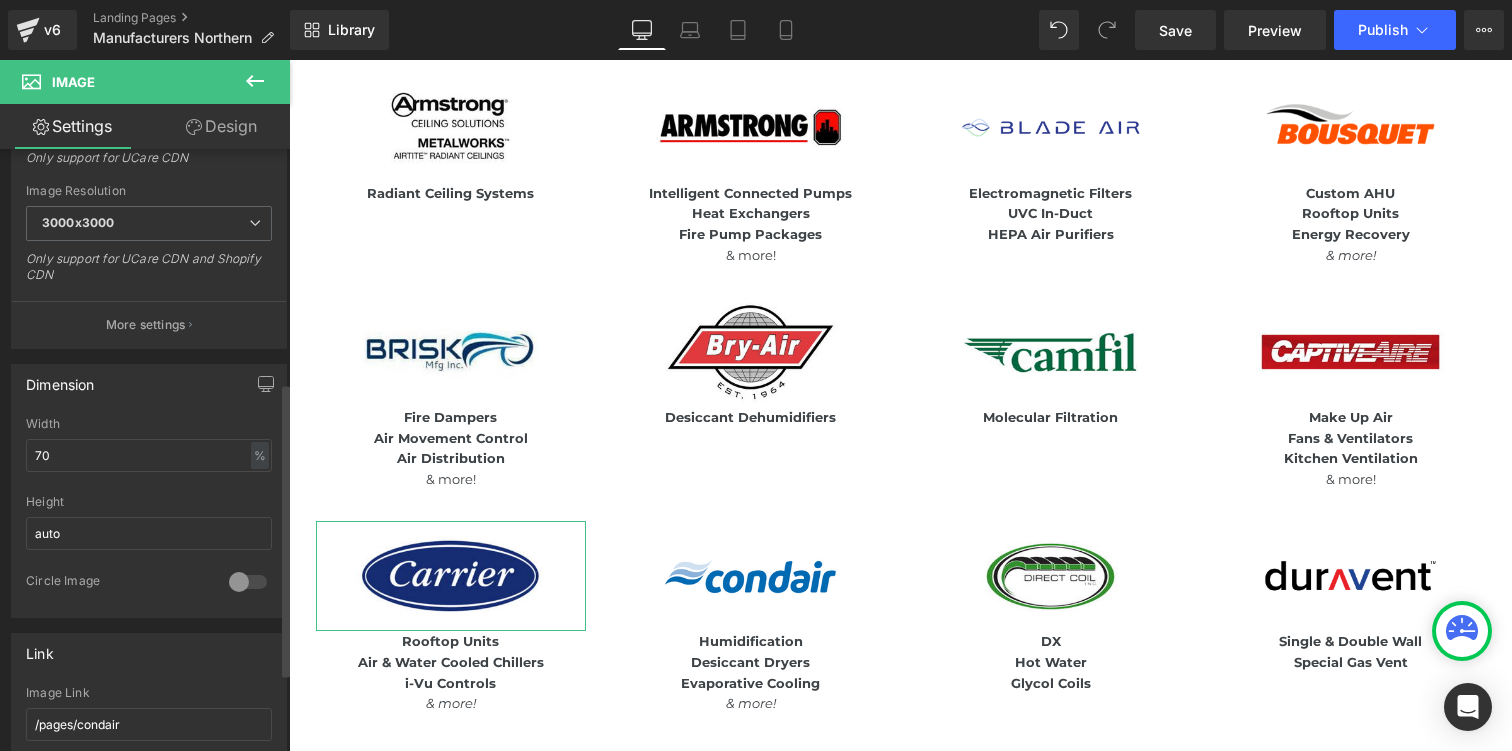 scroll, scrollTop: 553, scrollLeft: 0, axis: vertical 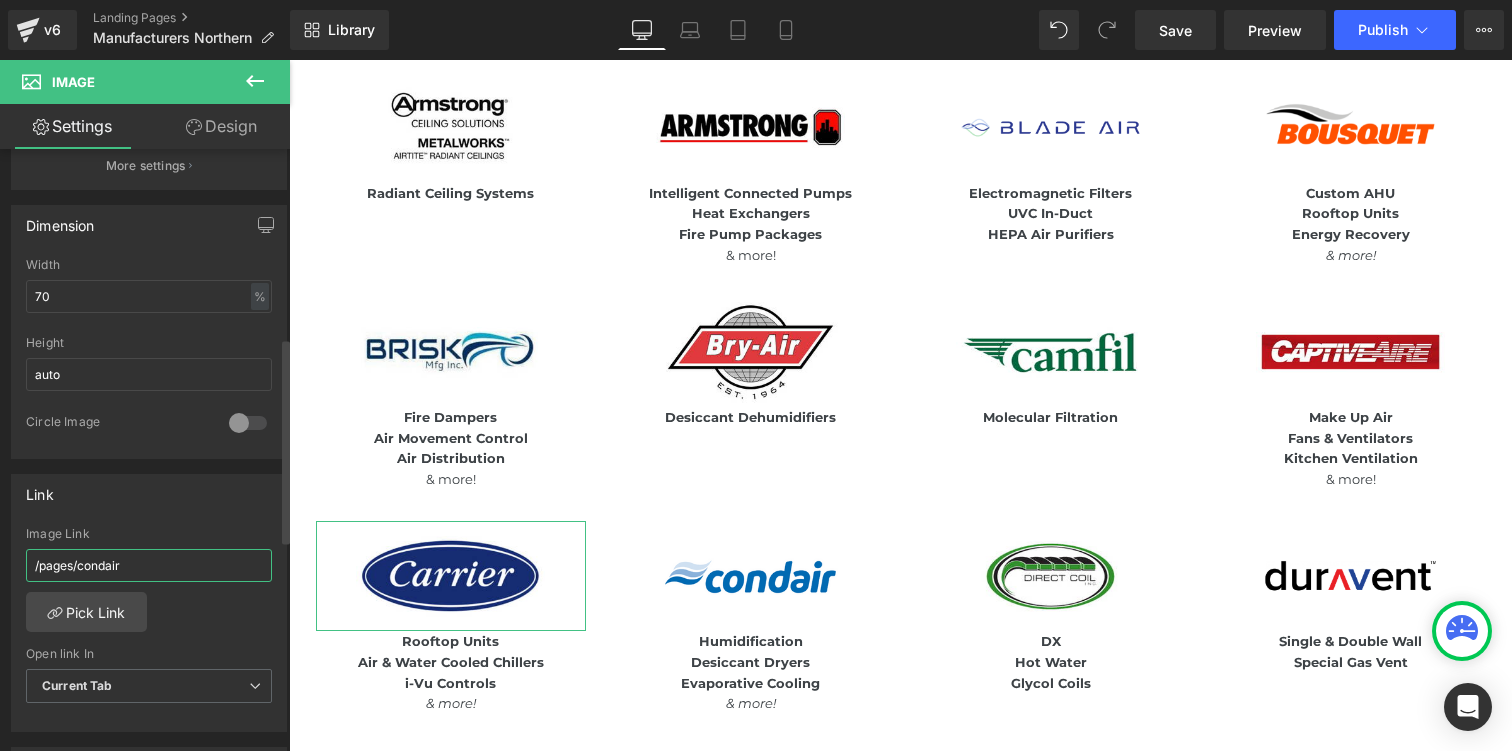 click on "/pages/condair" at bounding box center (149, 565) 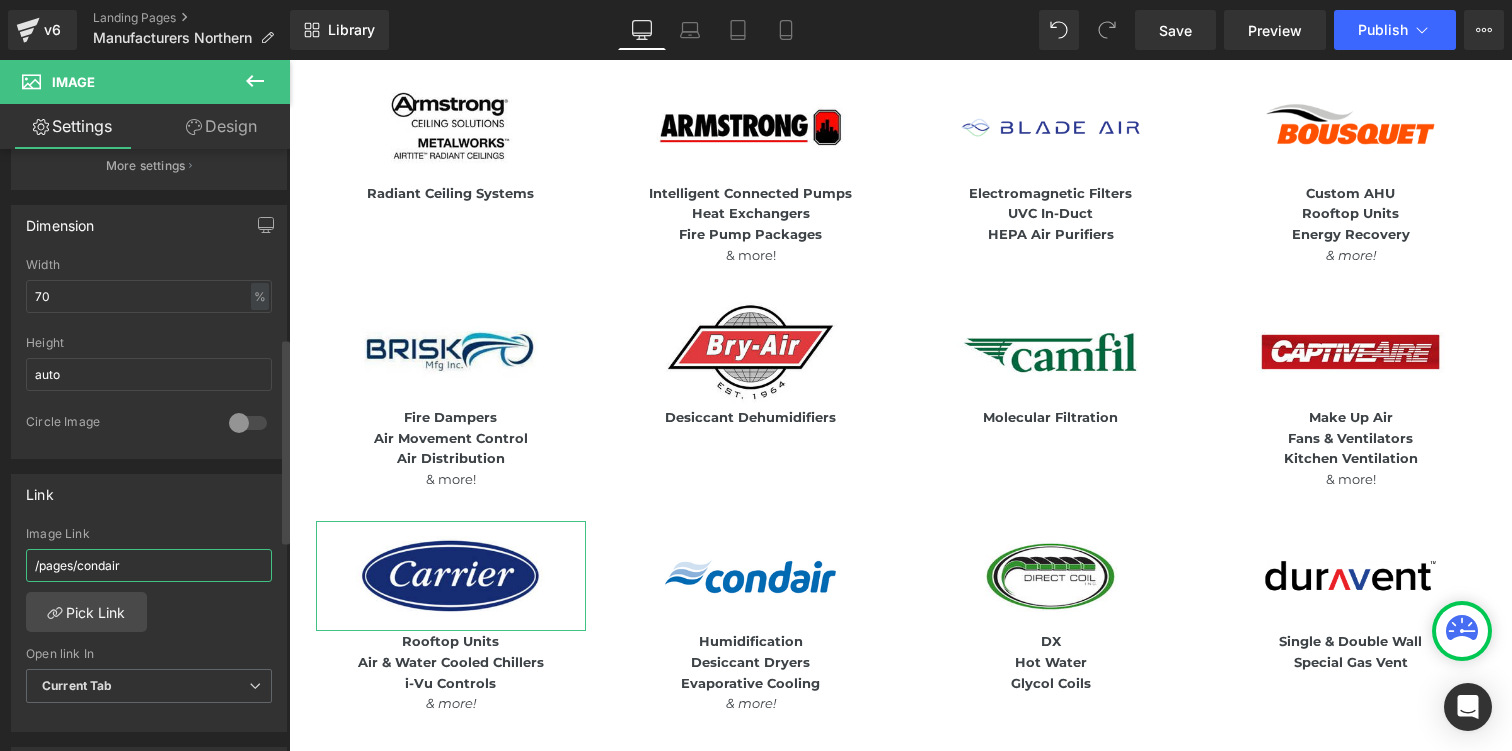 click on "/pages/condair" at bounding box center [149, 565] 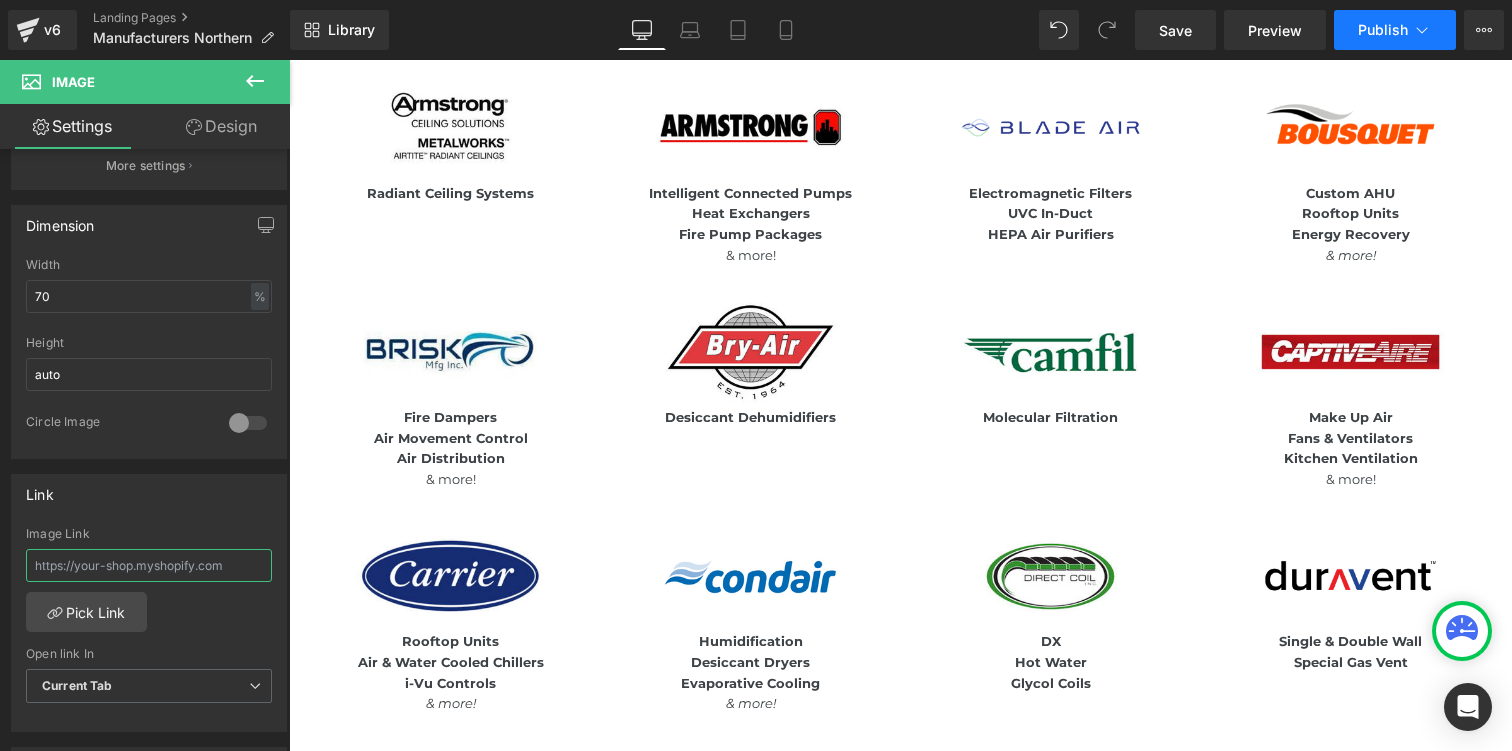 type 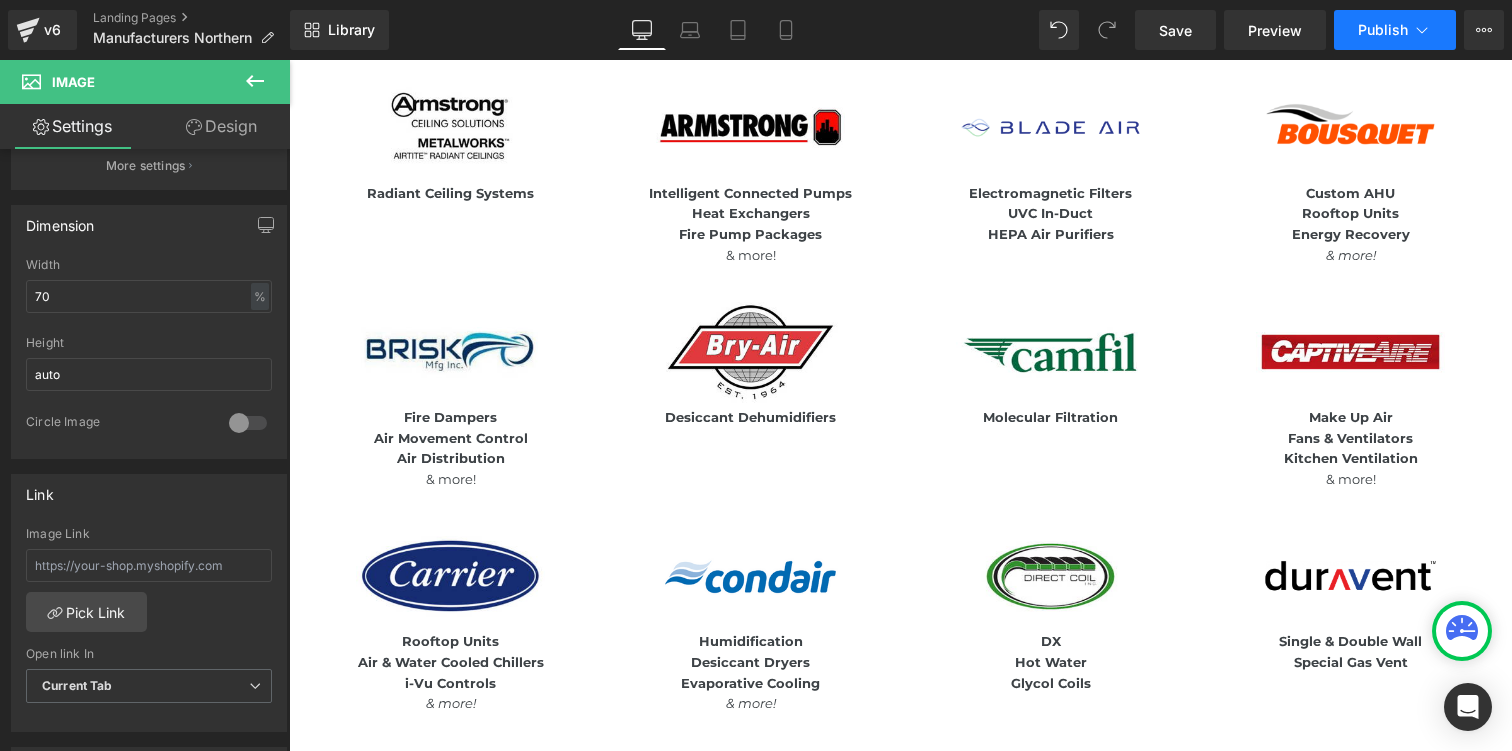 click on "Publish" at bounding box center [1383, 30] 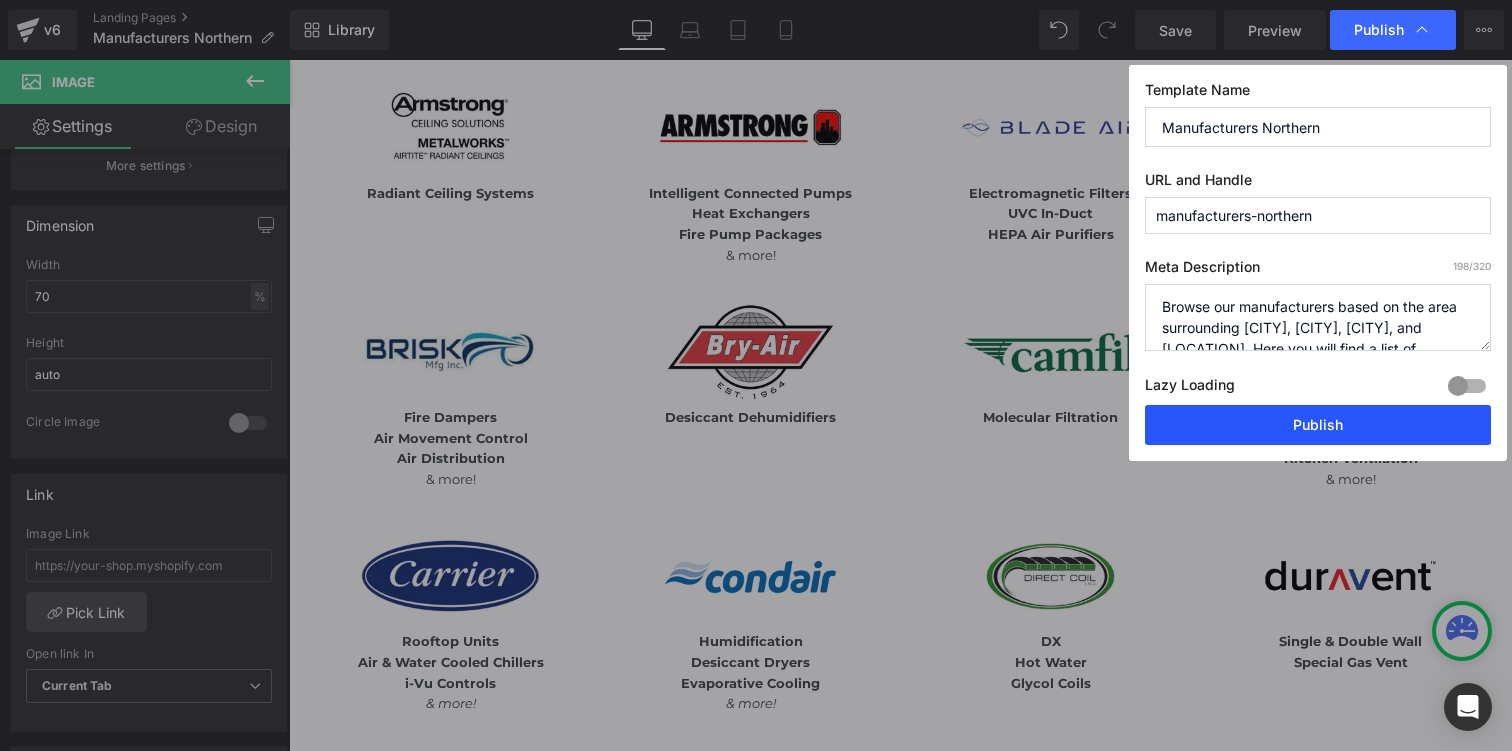 click on "Publish" at bounding box center [1318, 425] 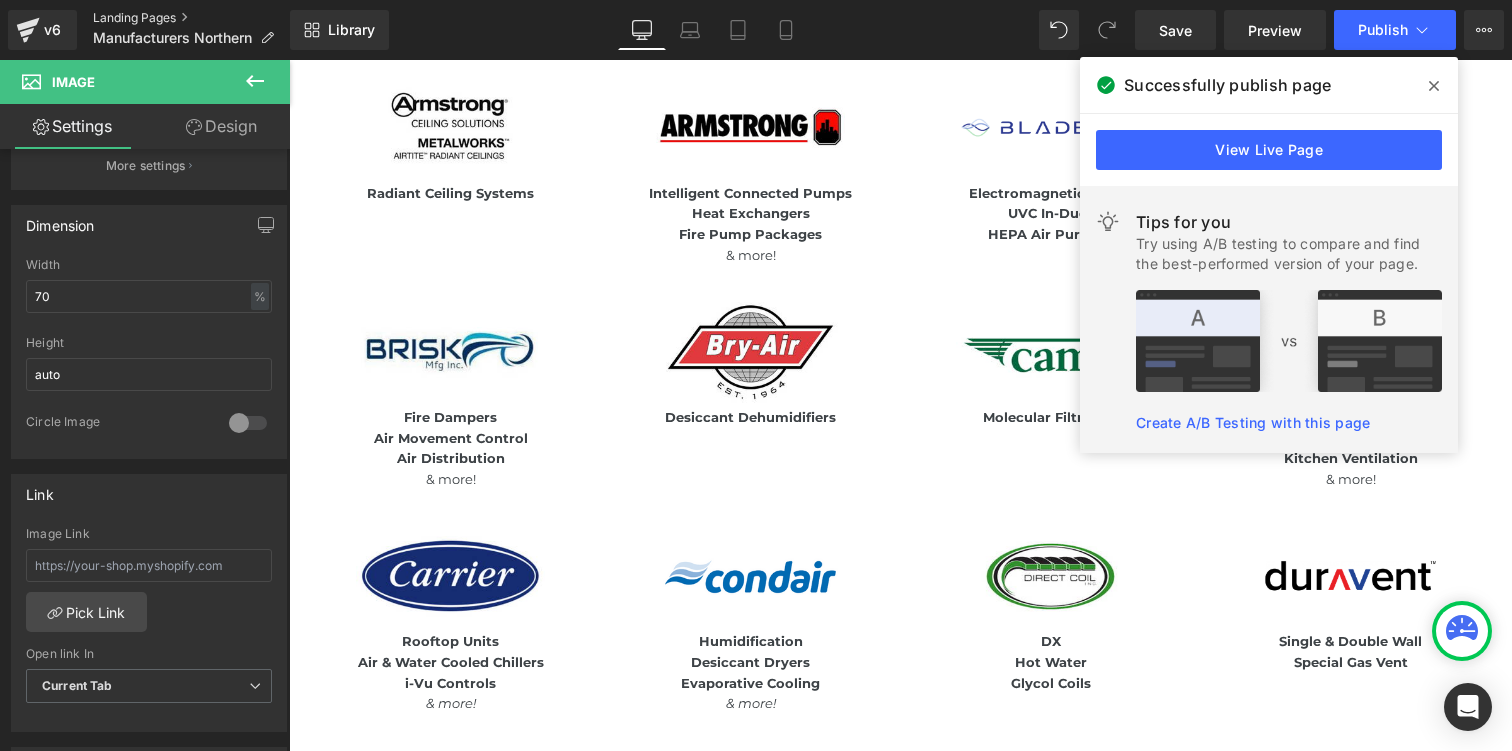 click on "Landing Pages" at bounding box center [191, 18] 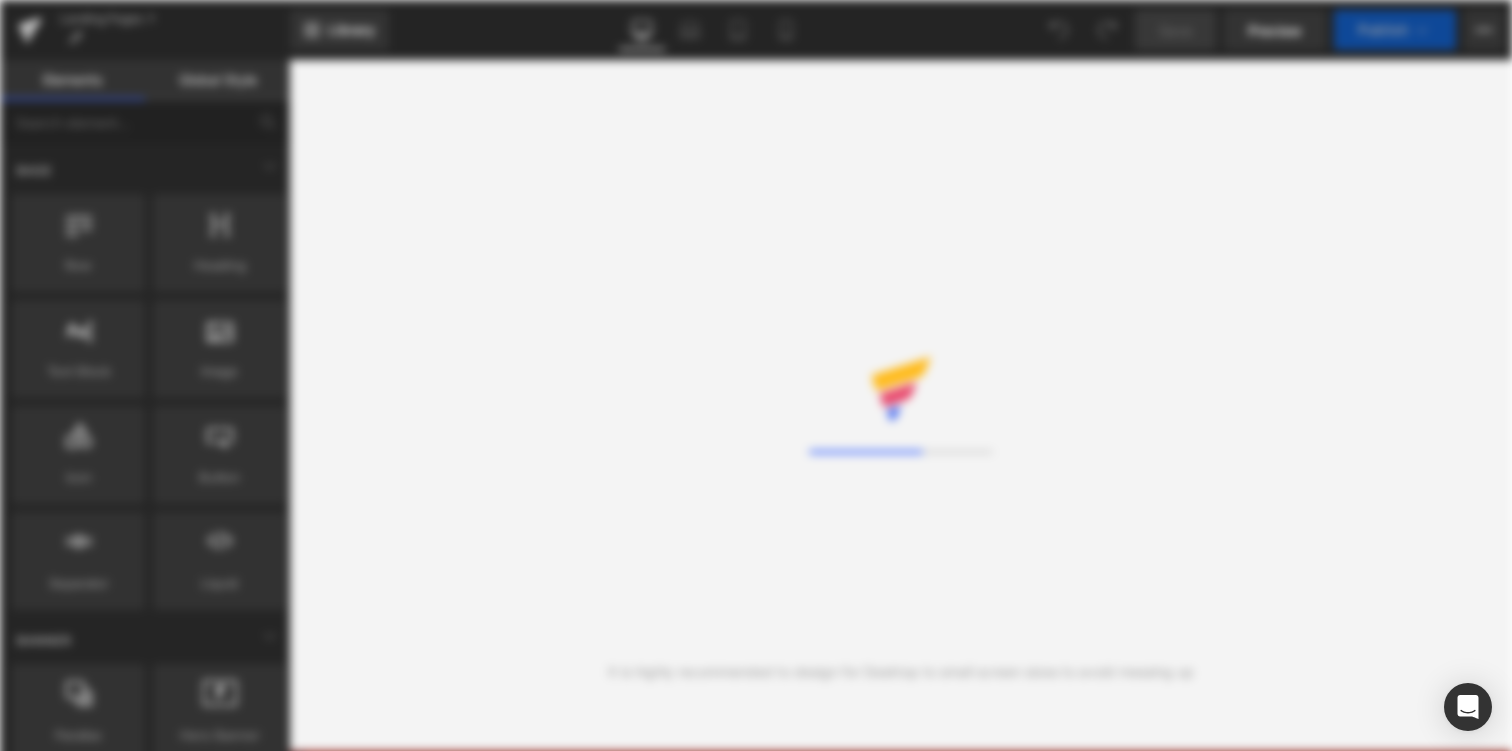 scroll, scrollTop: 0, scrollLeft: 0, axis: both 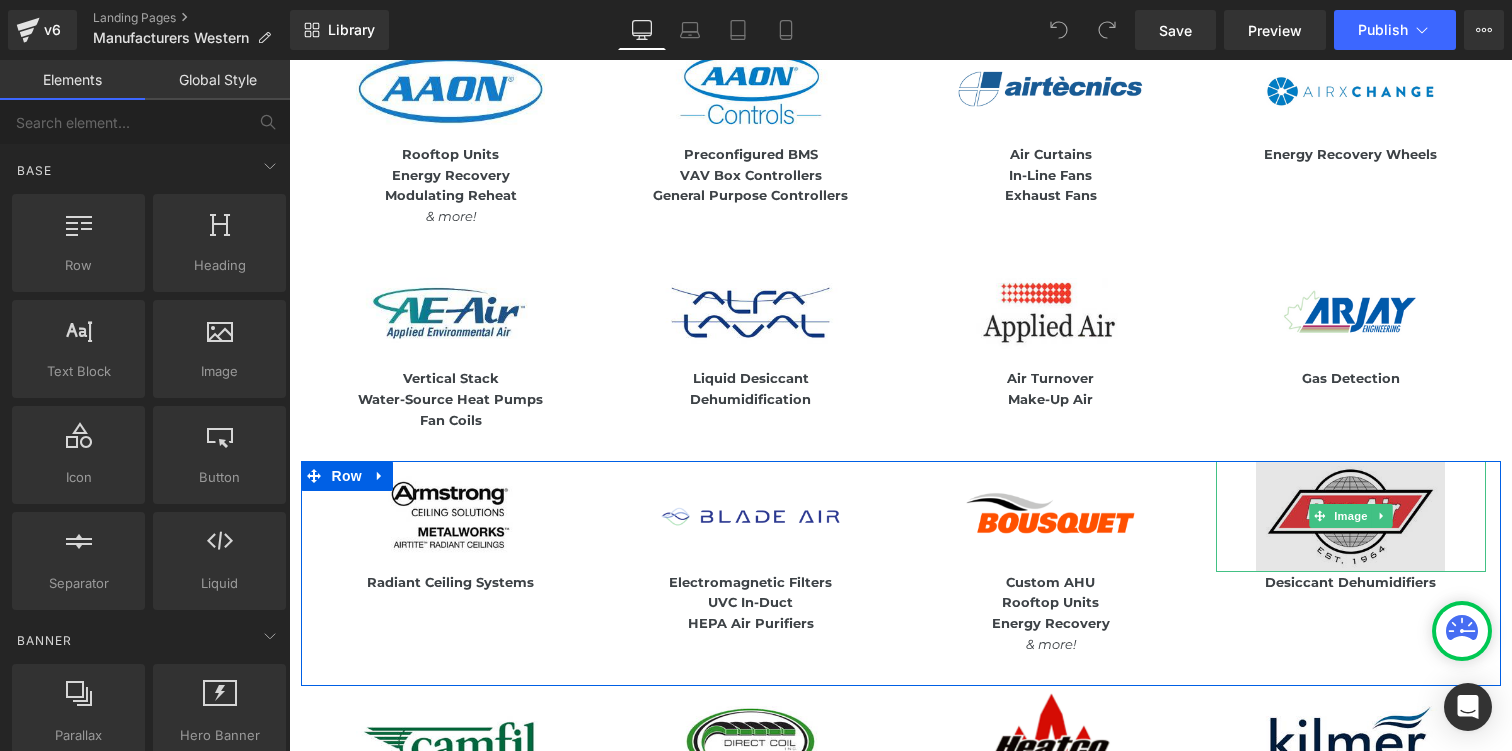 click at bounding box center (1350, 516) 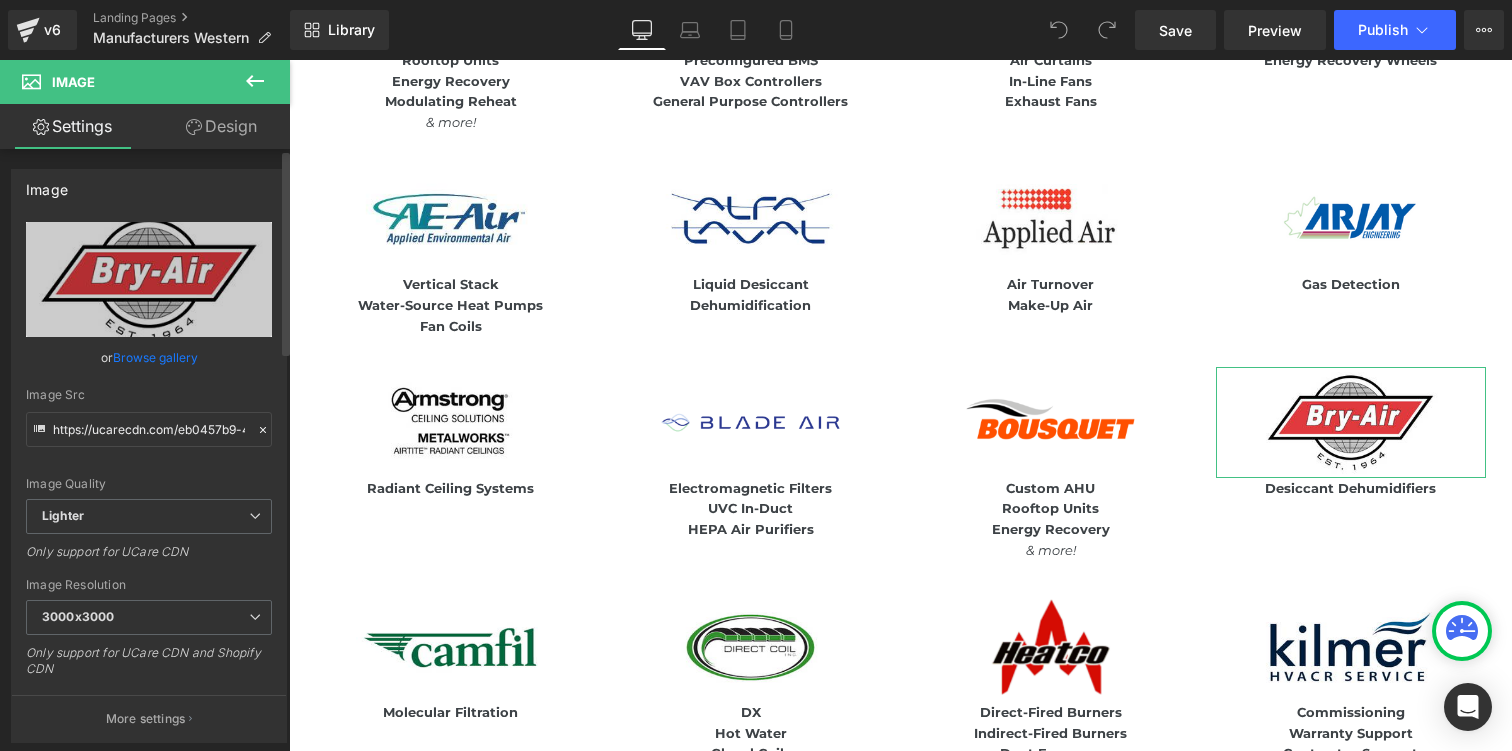 scroll, scrollTop: 728, scrollLeft: 0, axis: vertical 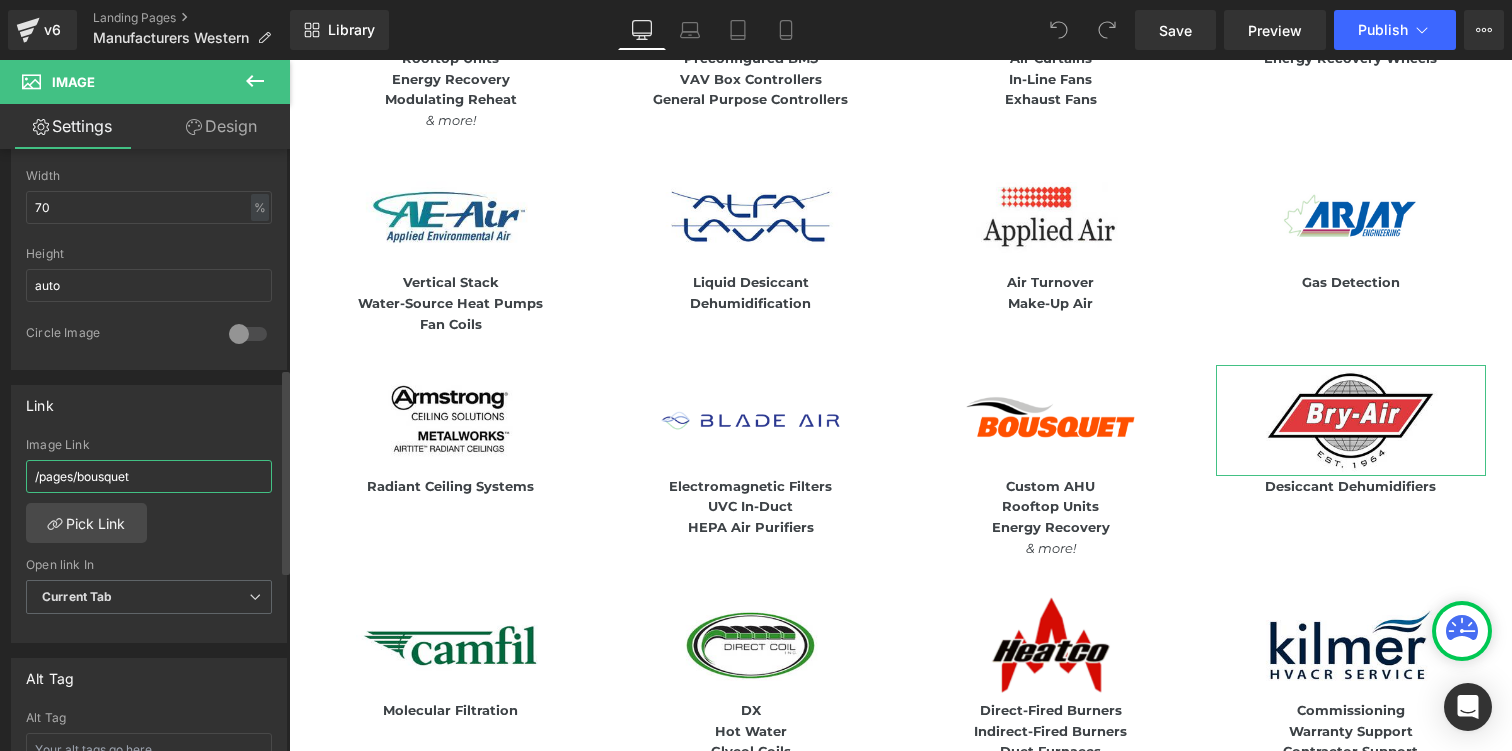 click on "/pages/[PAGE_NAME]" at bounding box center (149, 476) 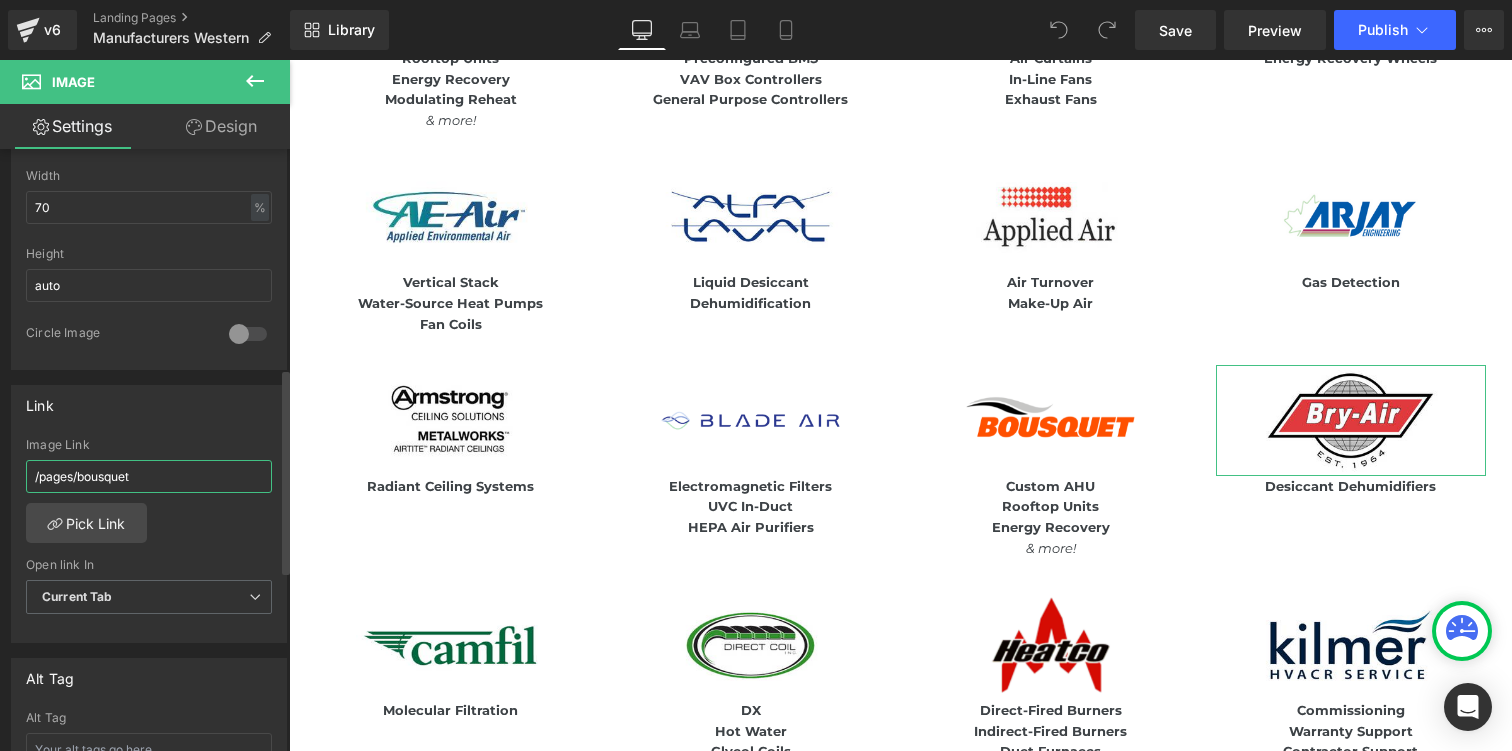 click on "/pages/[PAGE_NAME]" at bounding box center (149, 476) 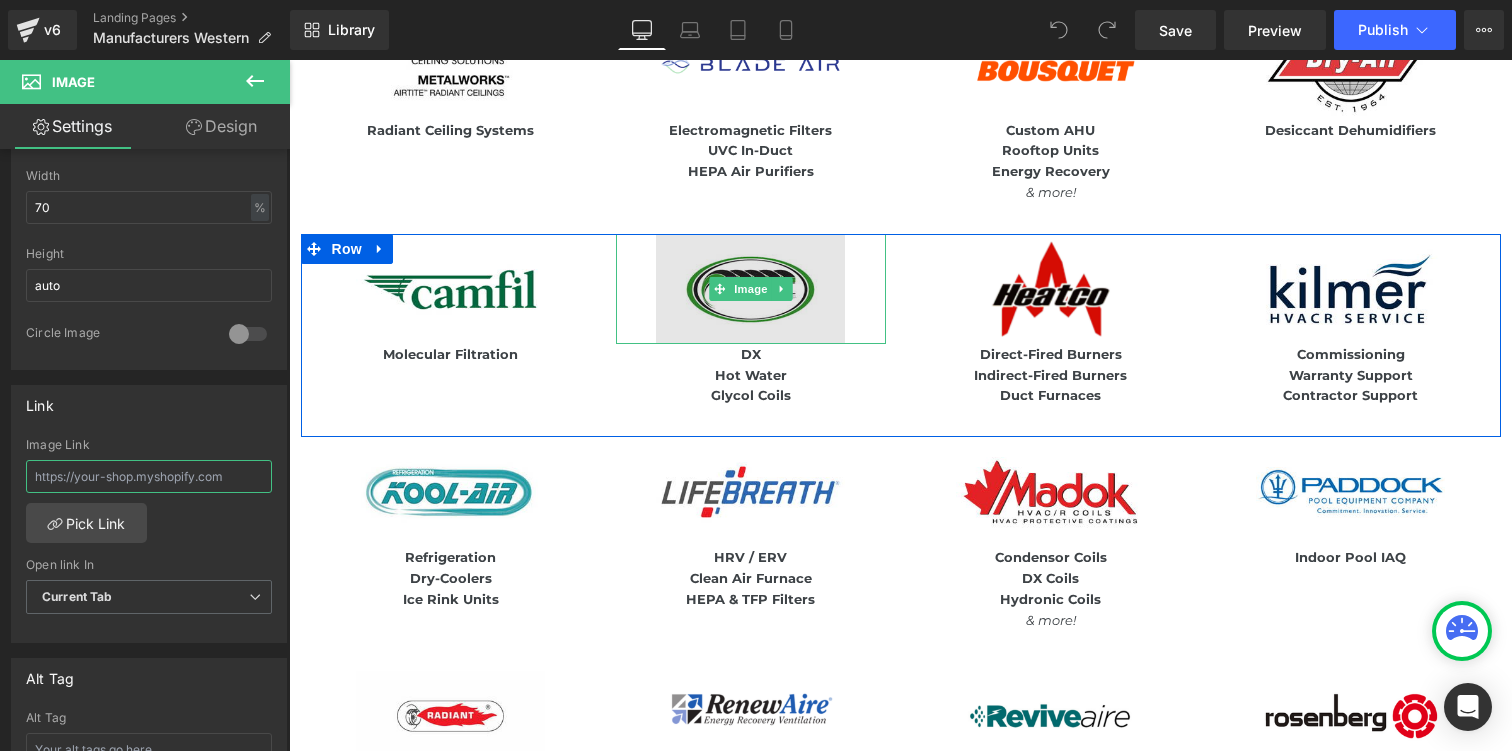 scroll, scrollTop: 1279, scrollLeft: 0, axis: vertical 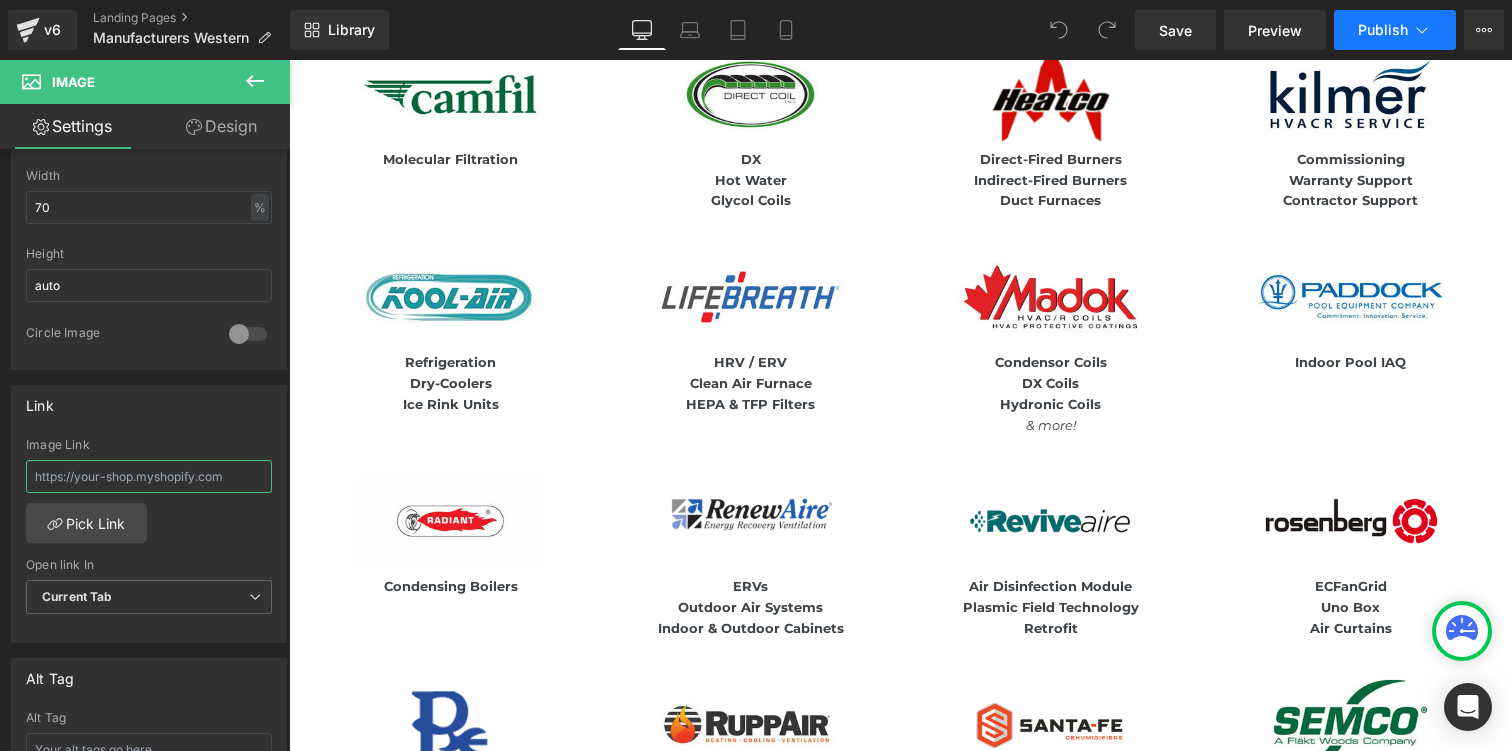 type 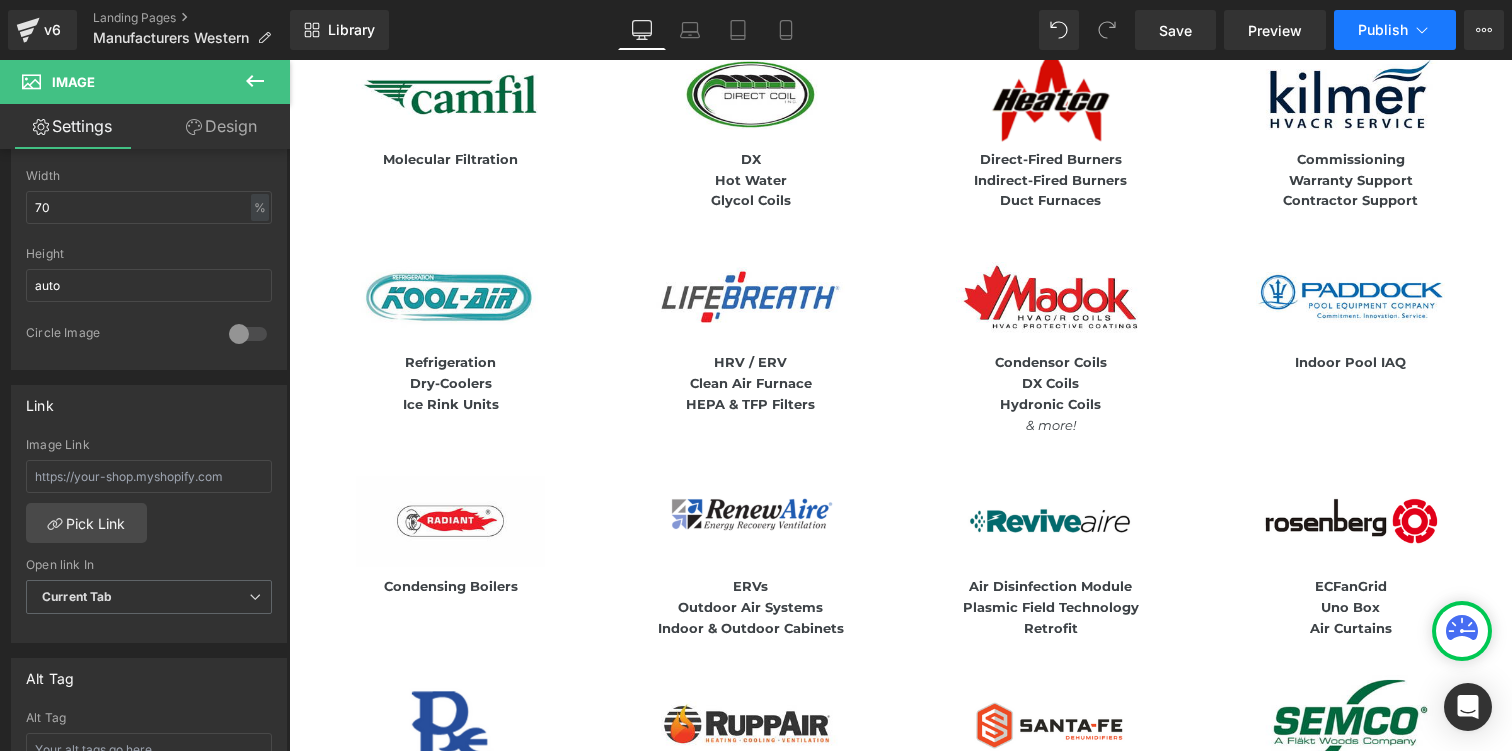 click on "Publish" at bounding box center (1383, 30) 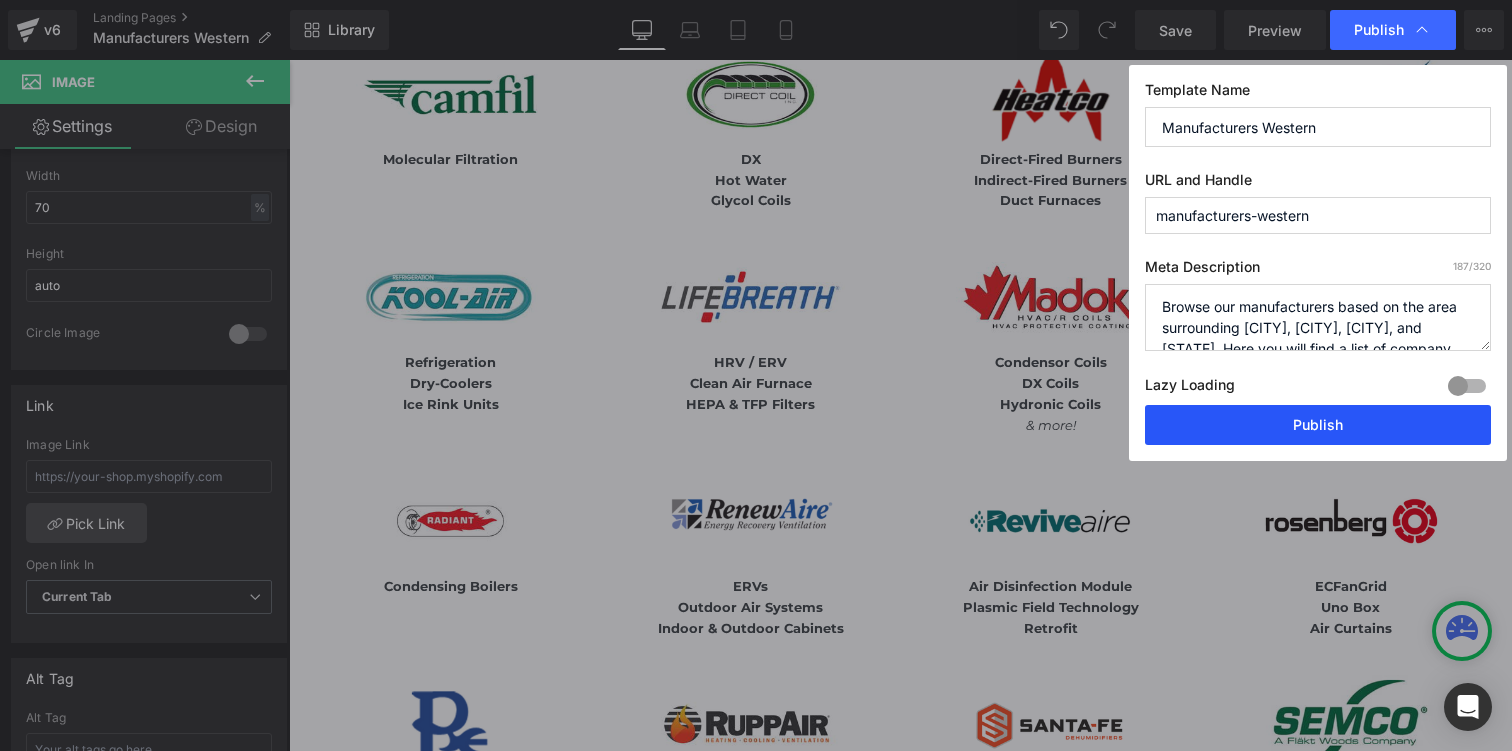 click on "Publish" at bounding box center [1318, 425] 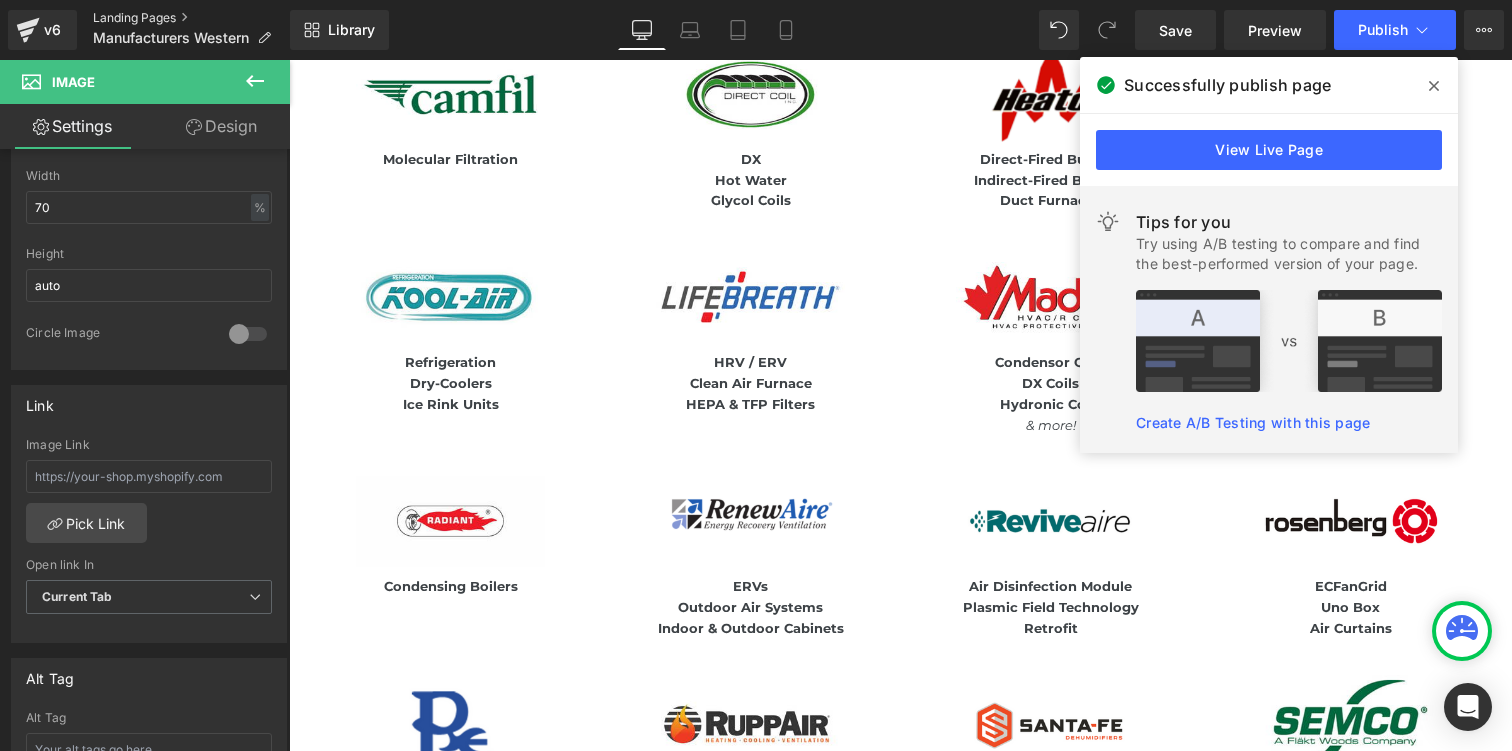 click on "Landing Pages" at bounding box center (191, 18) 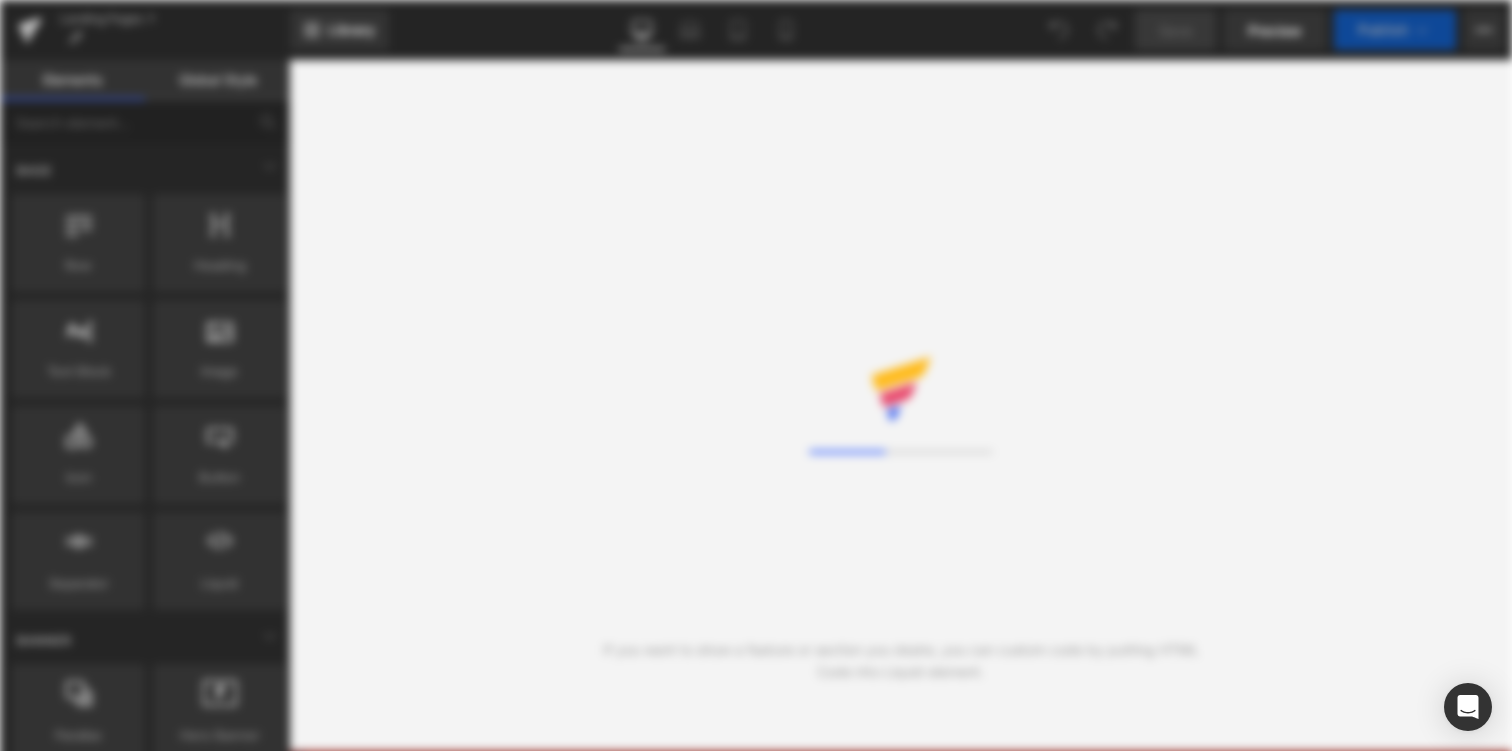 scroll, scrollTop: 0, scrollLeft: 0, axis: both 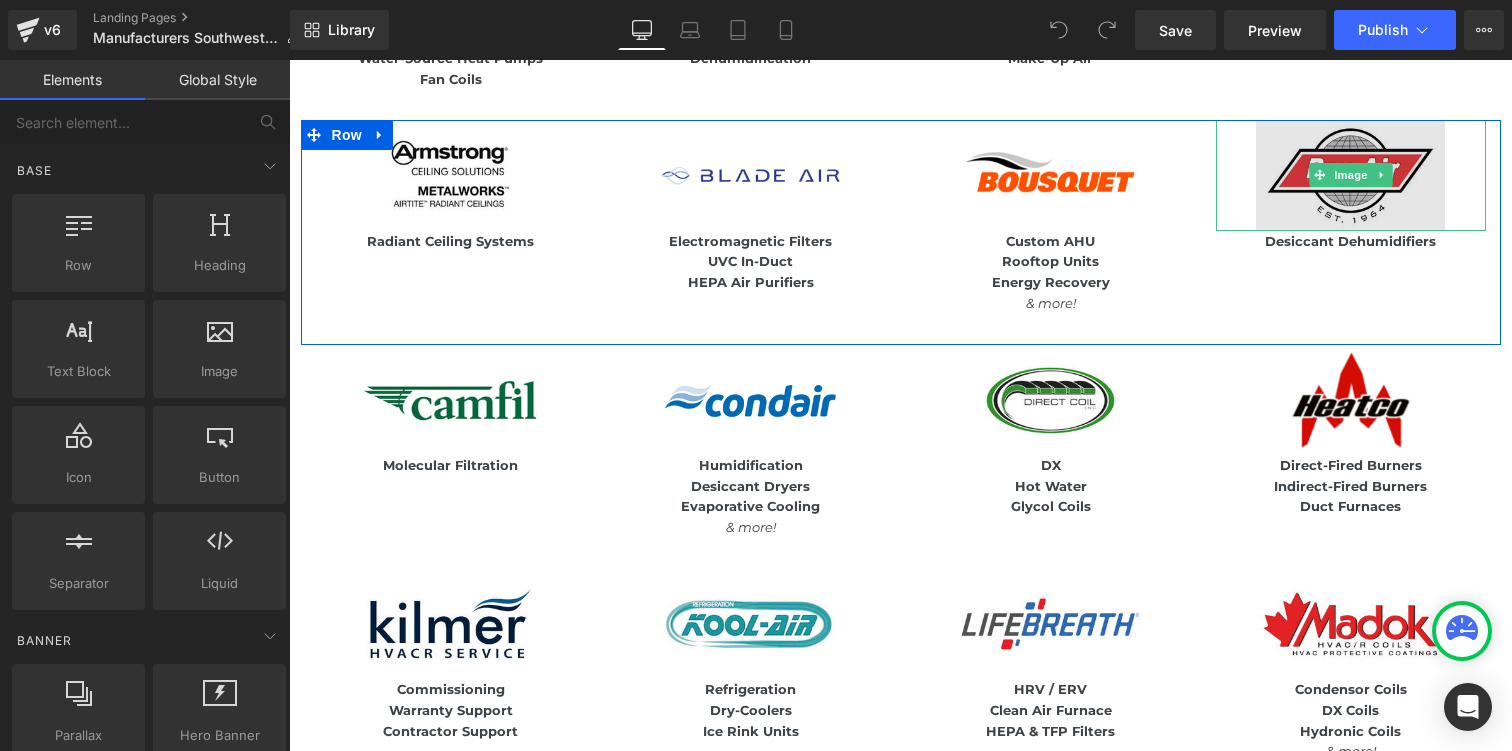 click at bounding box center (1350, 175) 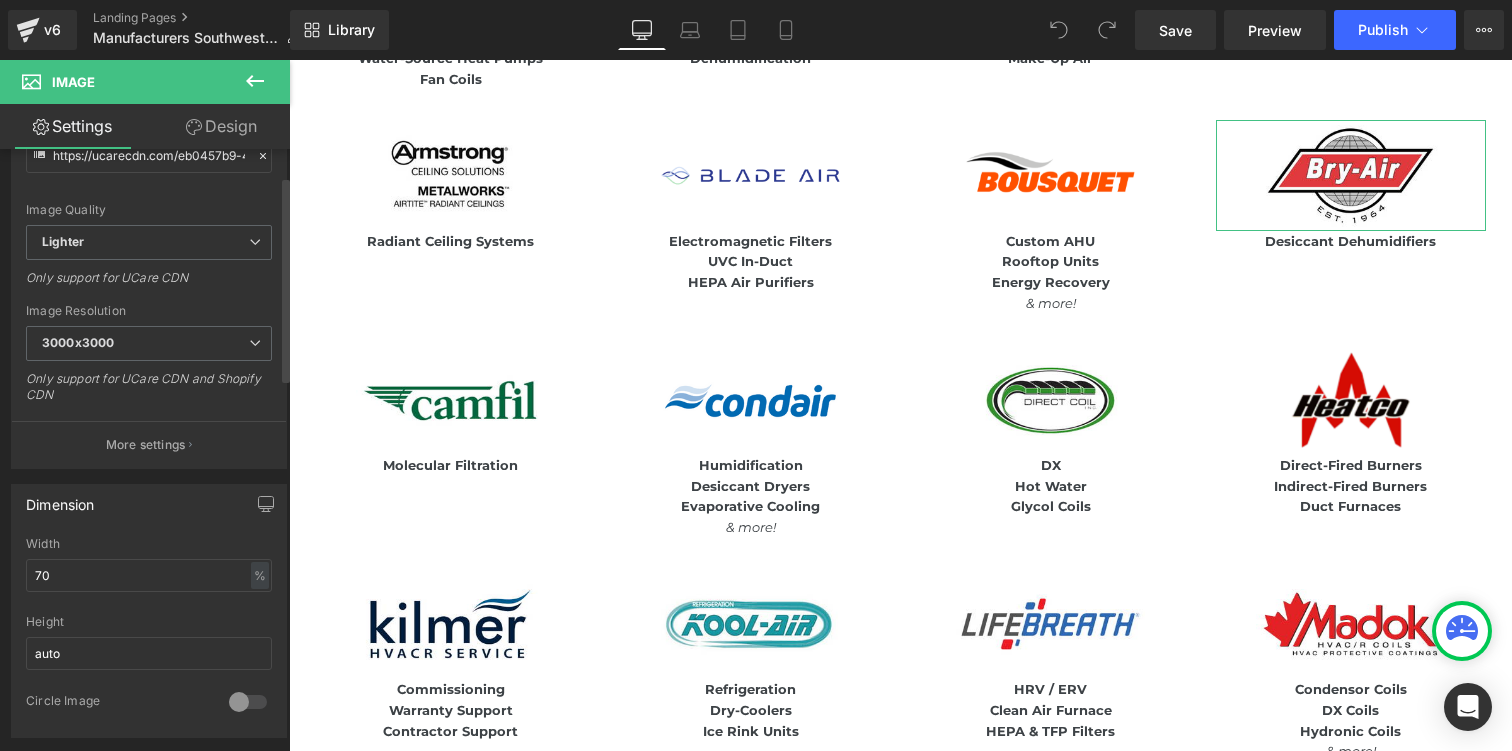 scroll, scrollTop: 387, scrollLeft: 0, axis: vertical 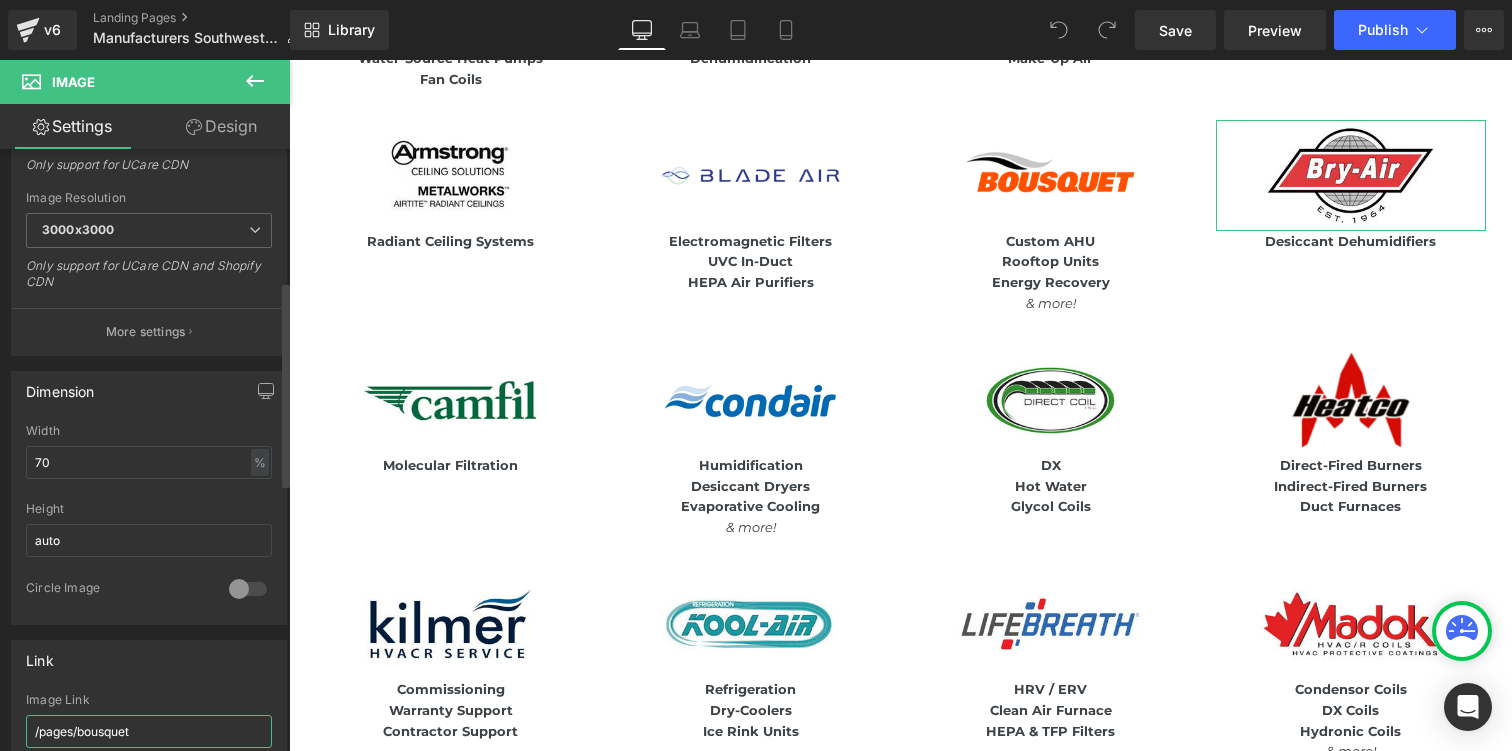 click on "/pages/[PAGE_NAME]" at bounding box center (149, 731) 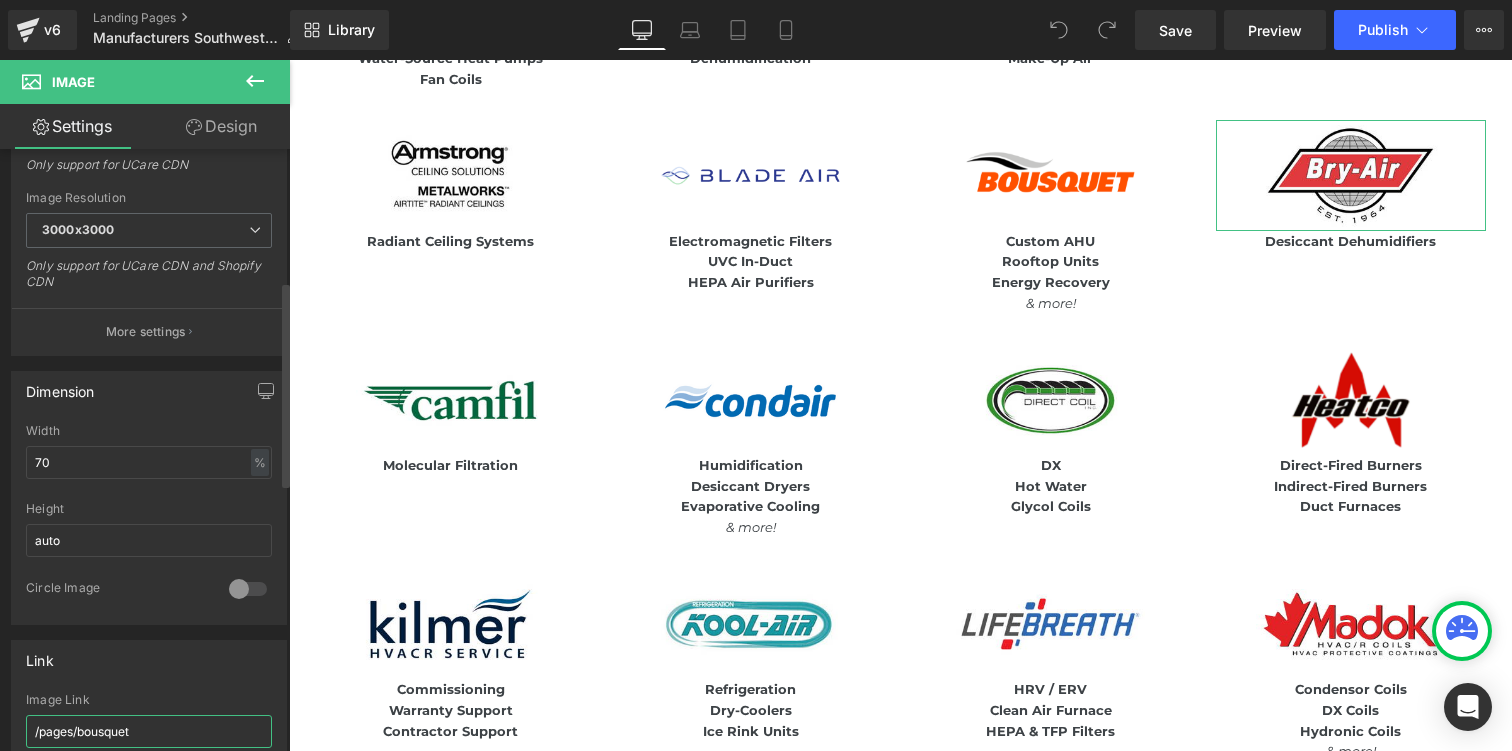 click on "/pages/[PAGE_NAME]" at bounding box center [149, 731] 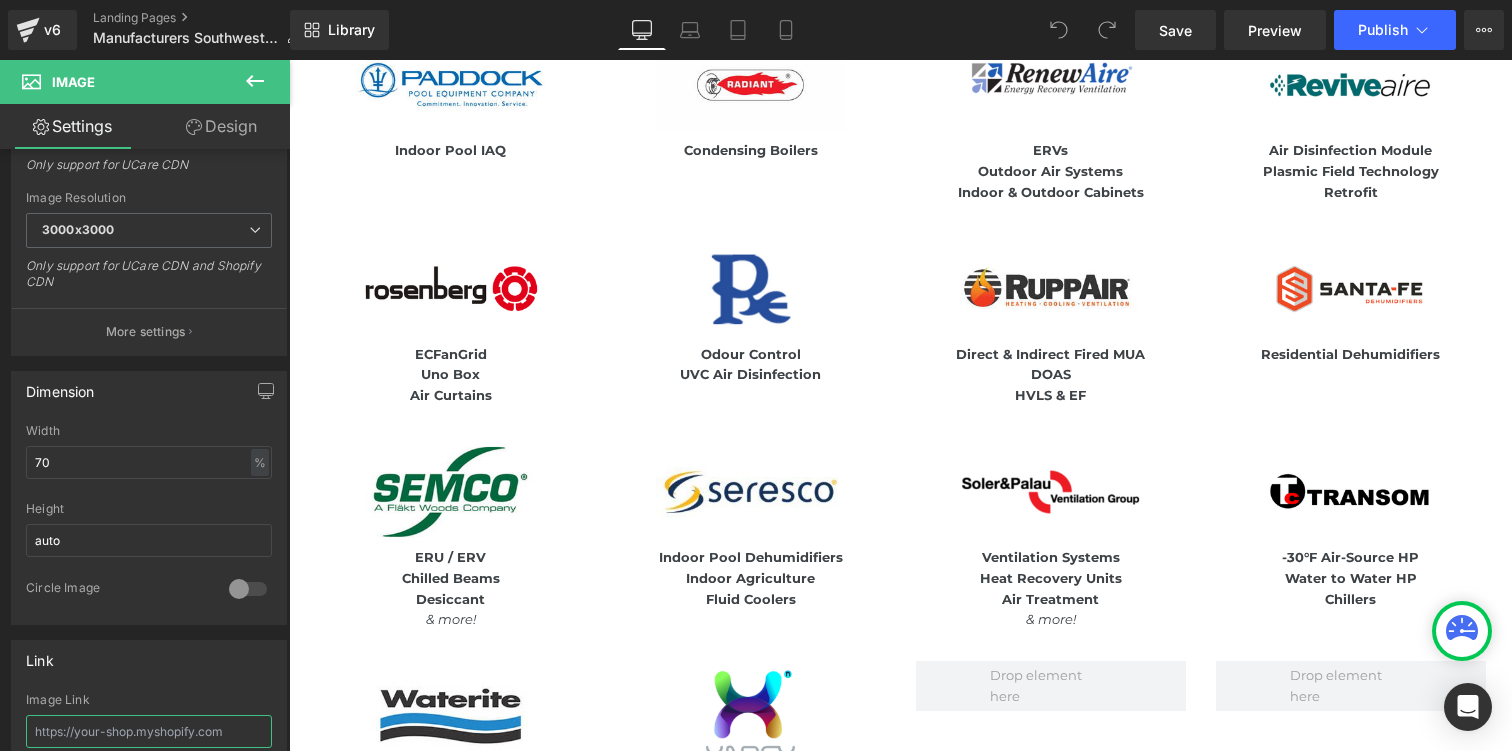scroll, scrollTop: 2284, scrollLeft: 0, axis: vertical 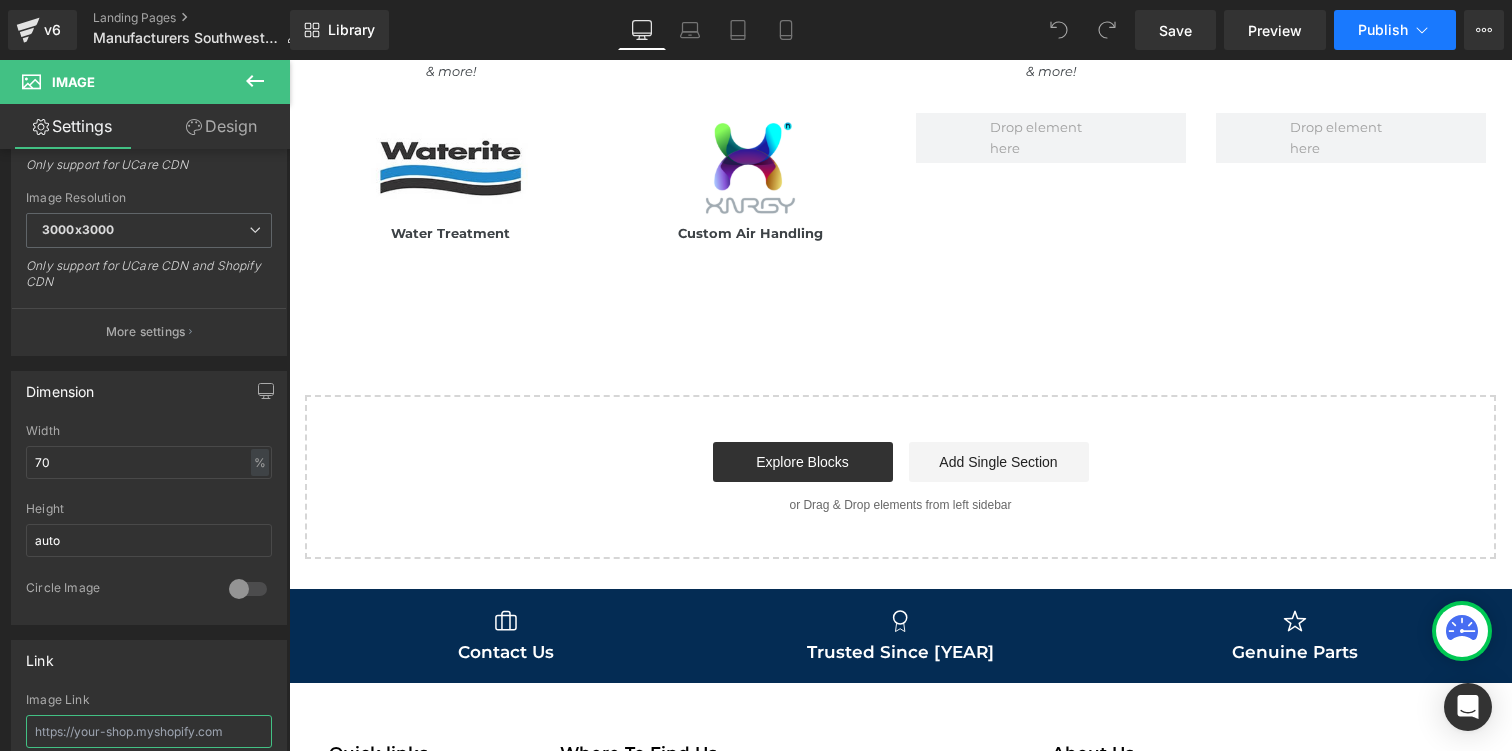 type 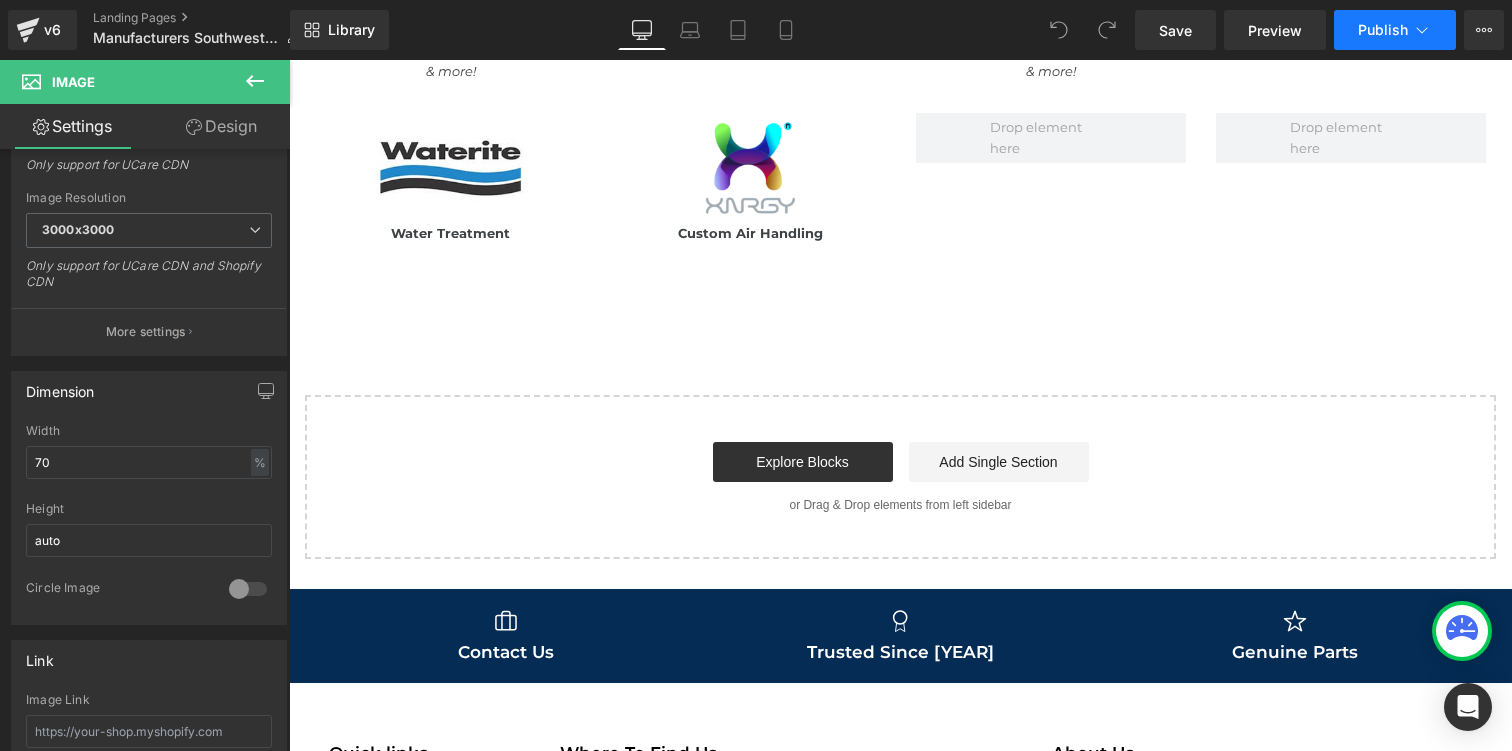click on "Publish" at bounding box center (1383, 30) 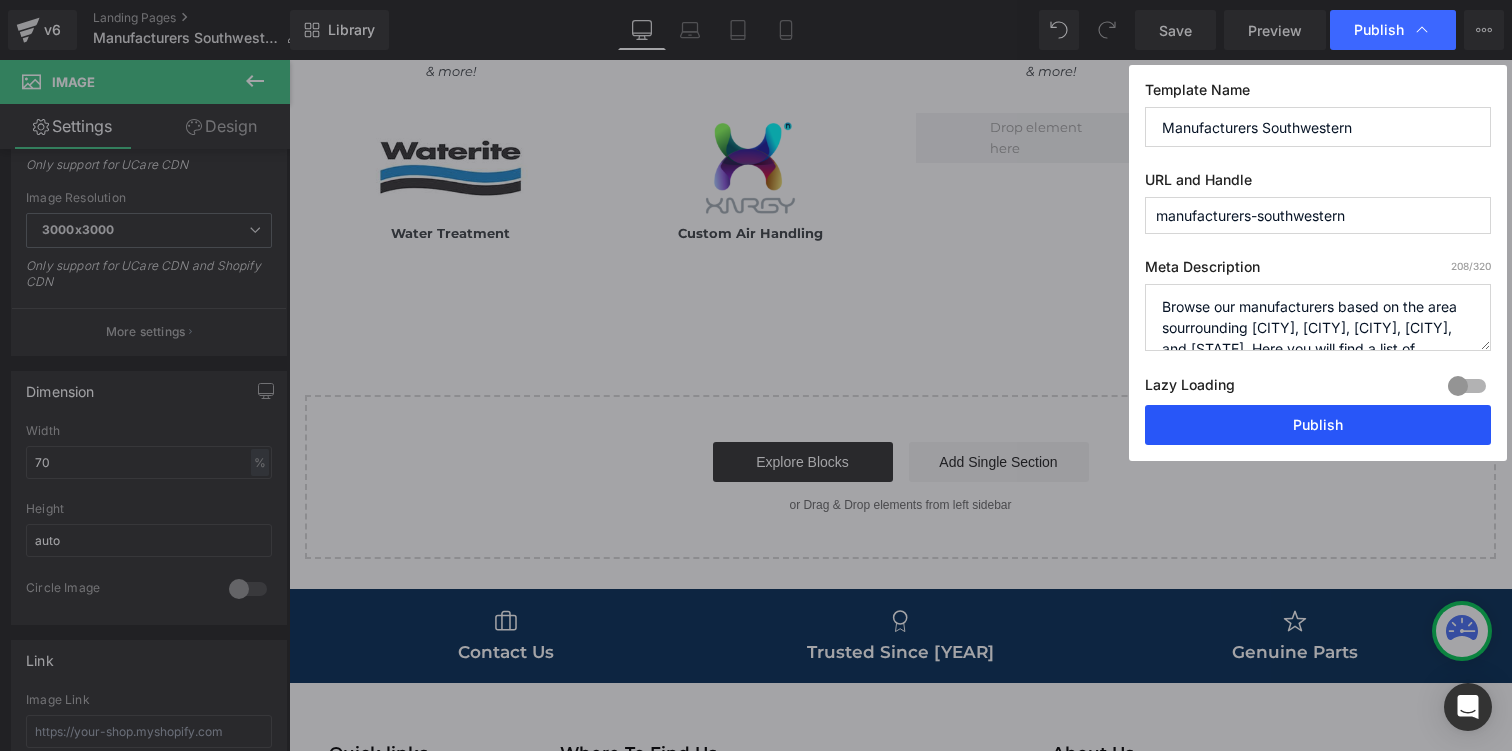 click on "Publish" at bounding box center [1318, 425] 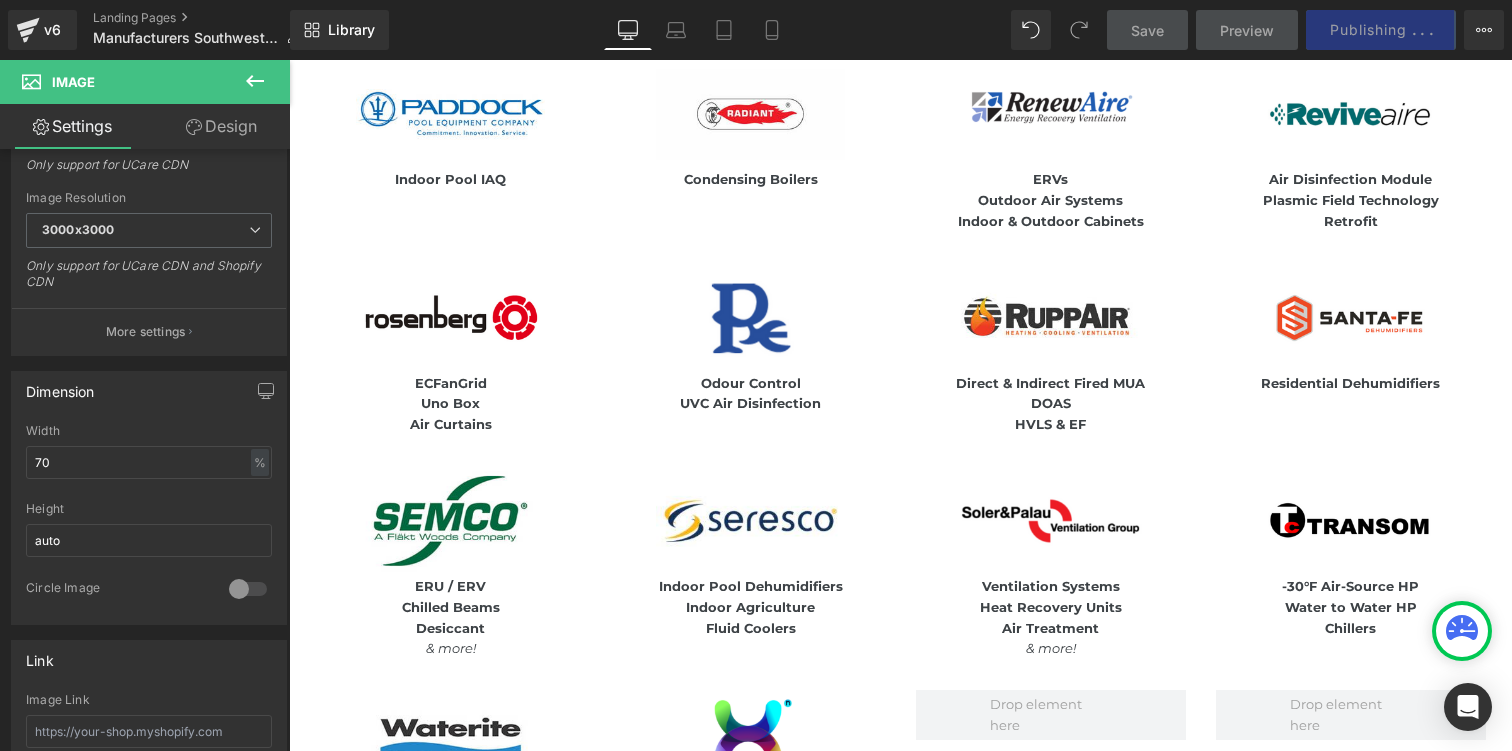 scroll, scrollTop: 1701, scrollLeft: 0, axis: vertical 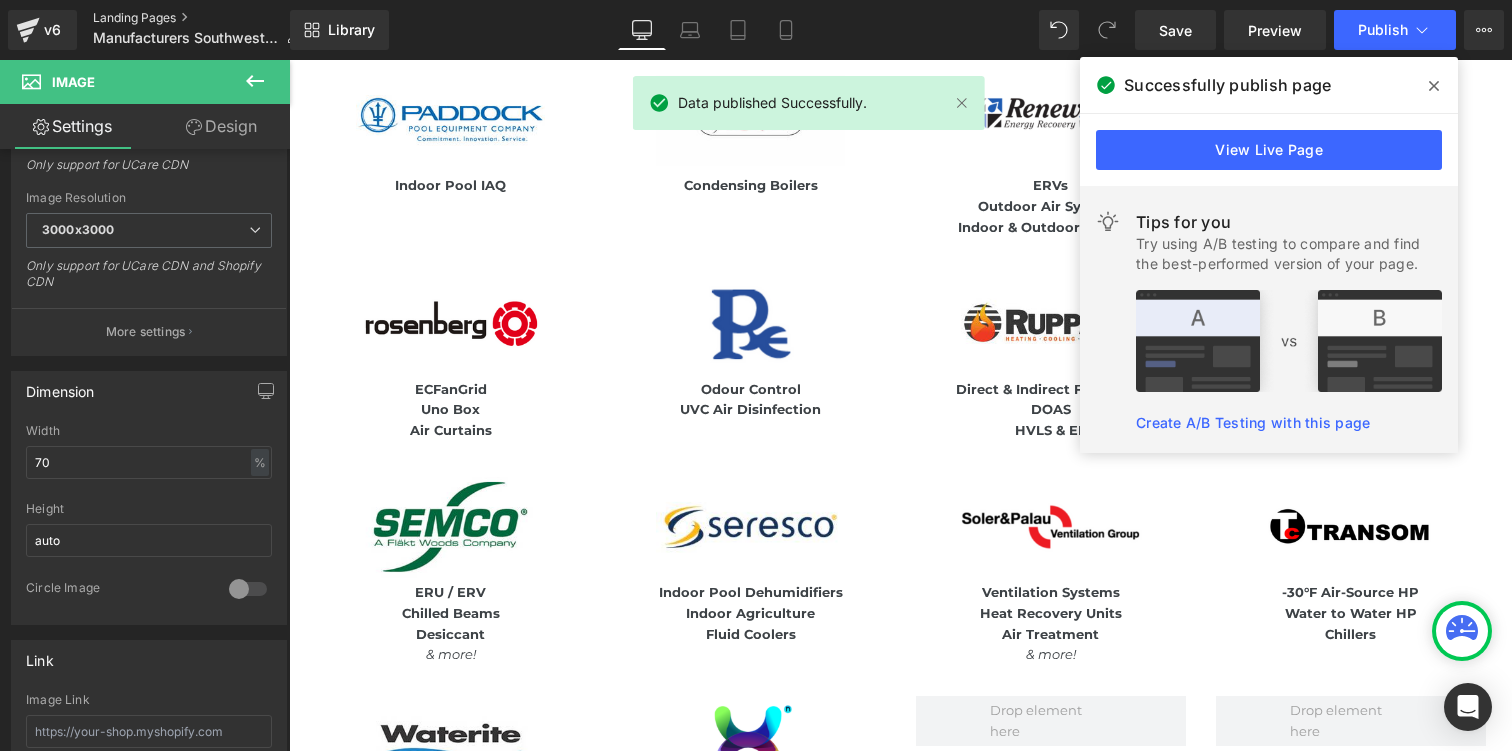 click on "Landing Pages" at bounding box center (204, 18) 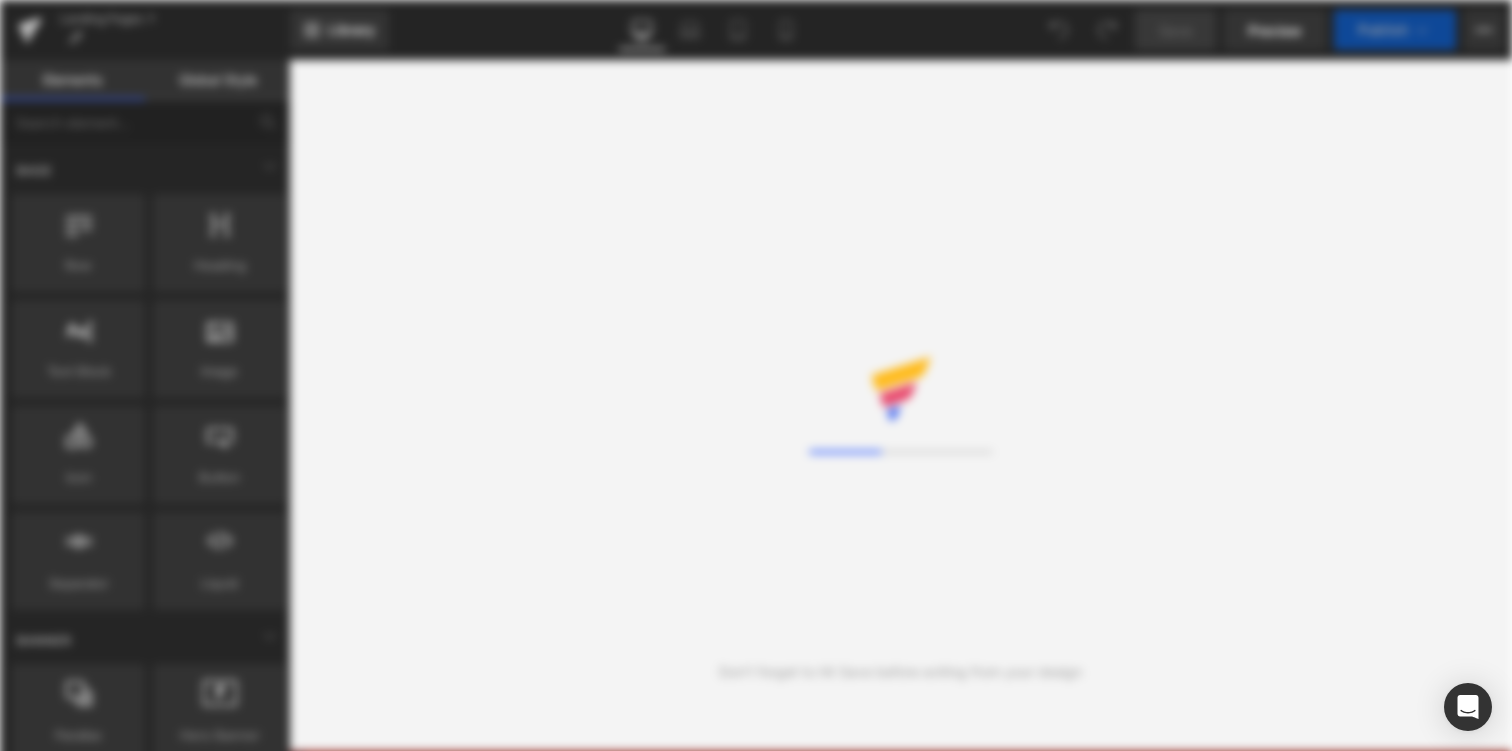scroll, scrollTop: 0, scrollLeft: 0, axis: both 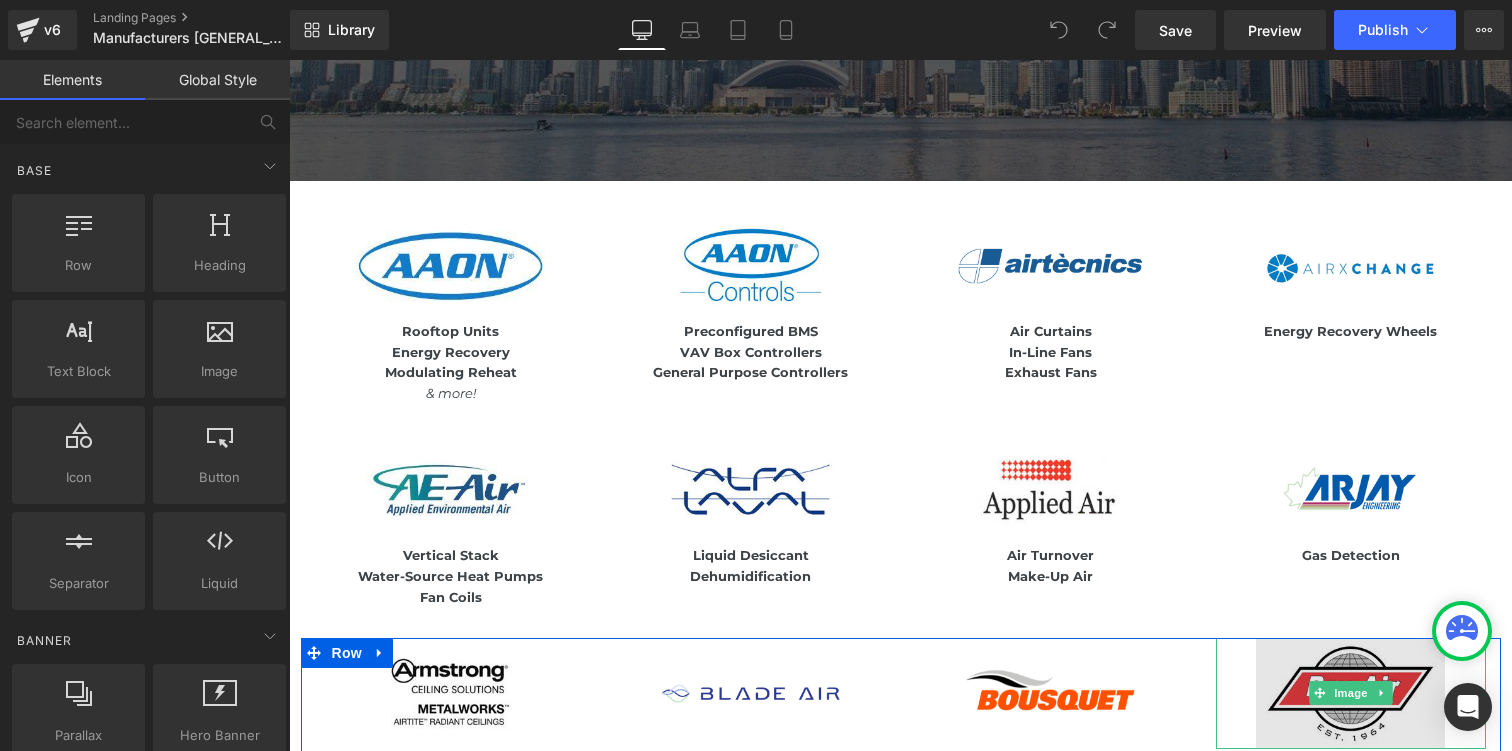 click at bounding box center (1350, 693) 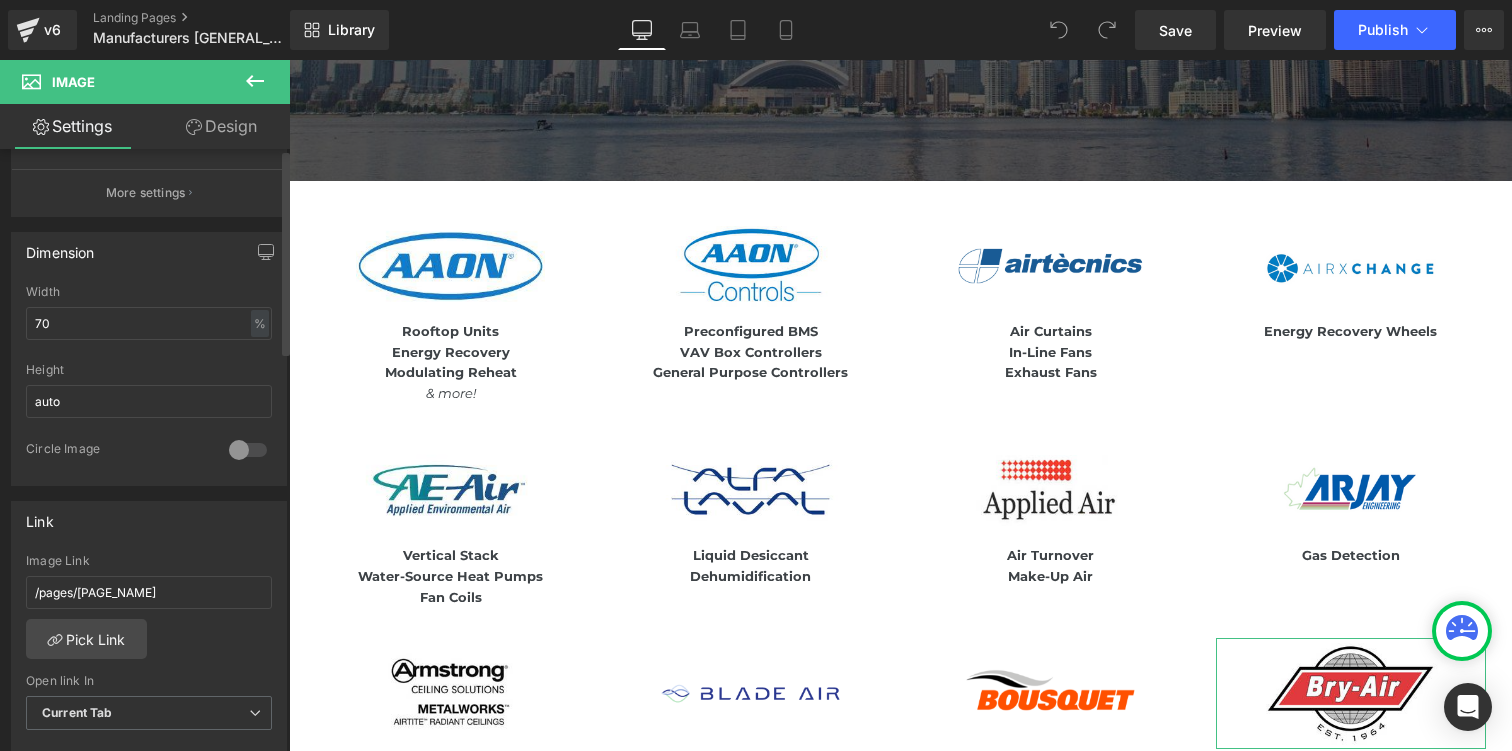 scroll, scrollTop: 725, scrollLeft: 0, axis: vertical 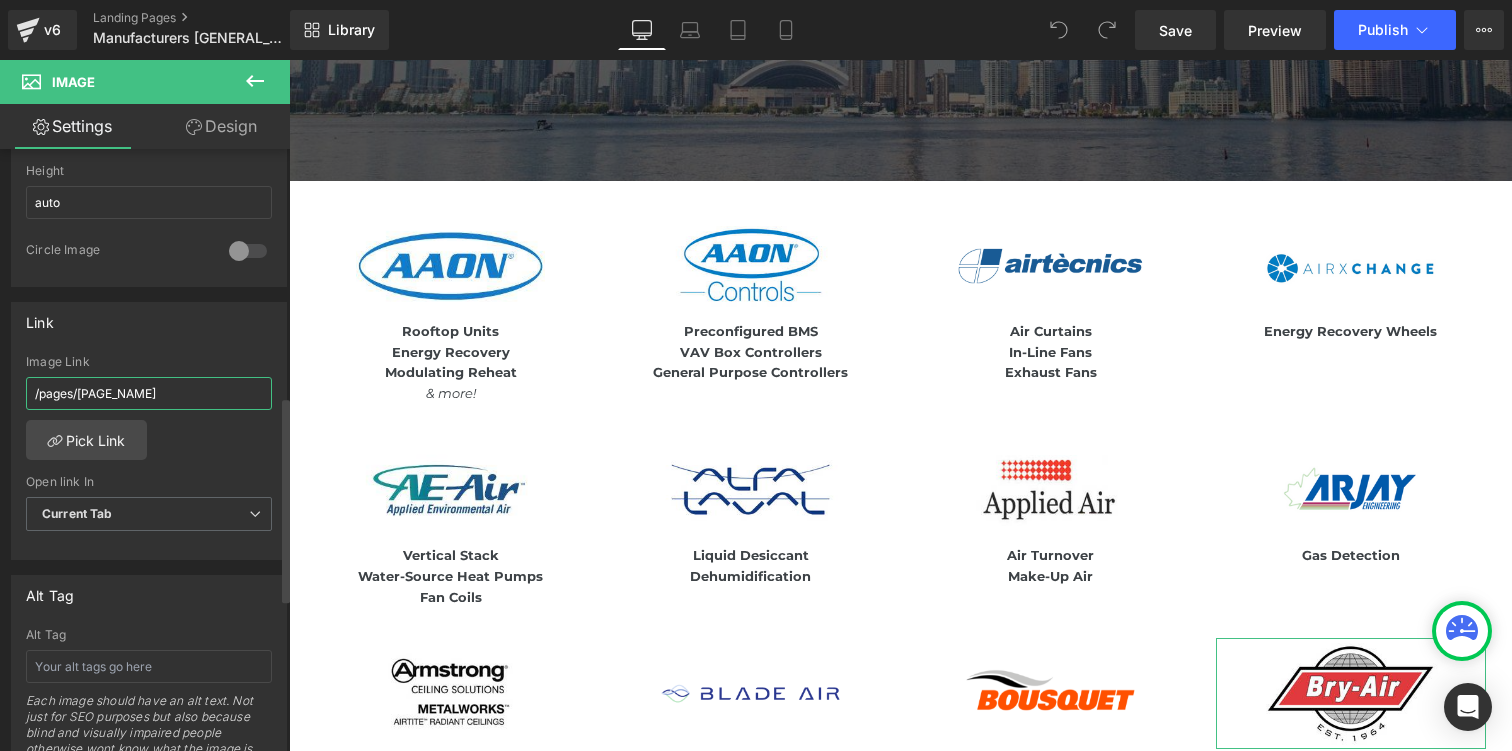 click on "/pages/[PAGE_NAME]" at bounding box center (149, 393) 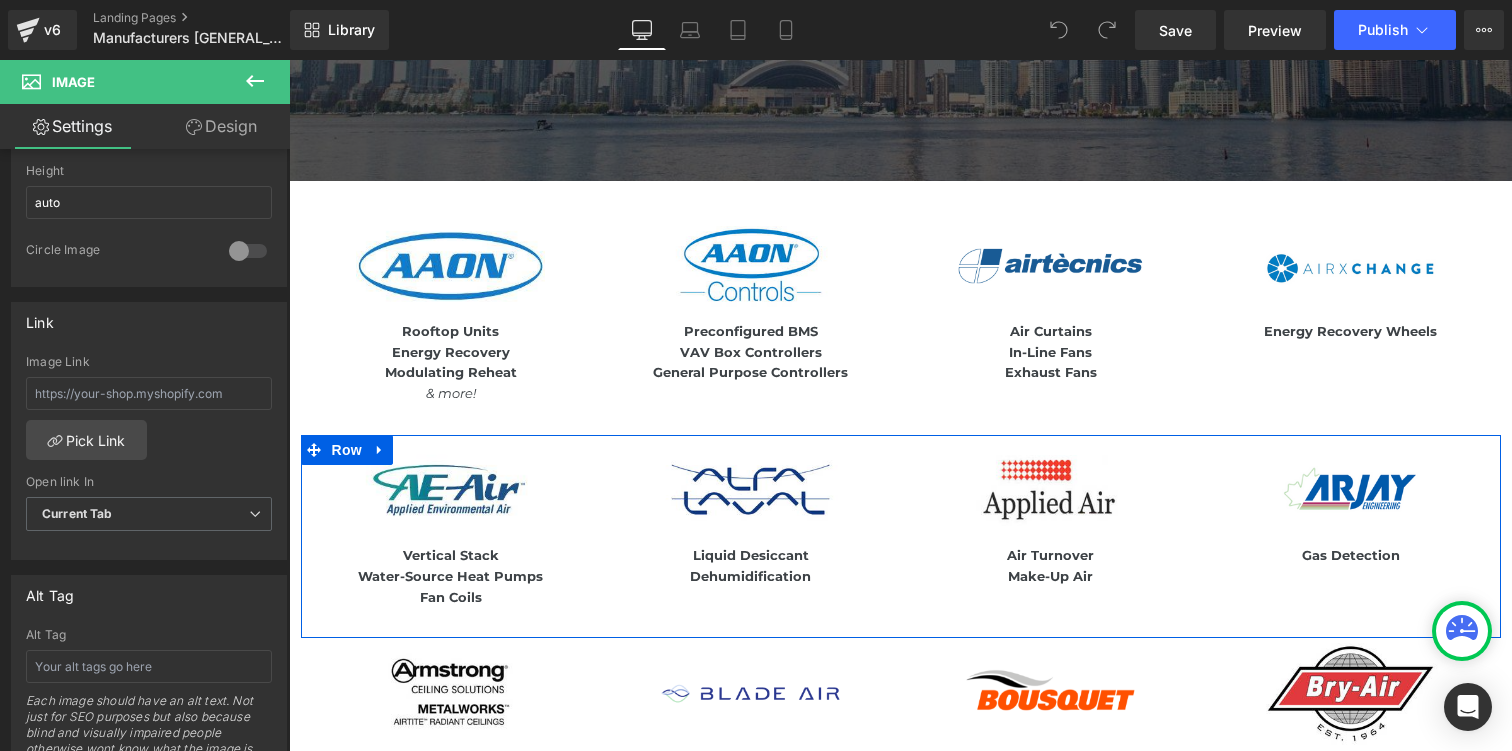 click on "Image         Liquid Desiccant Dehumidification Text Block" at bounding box center (751, 531) 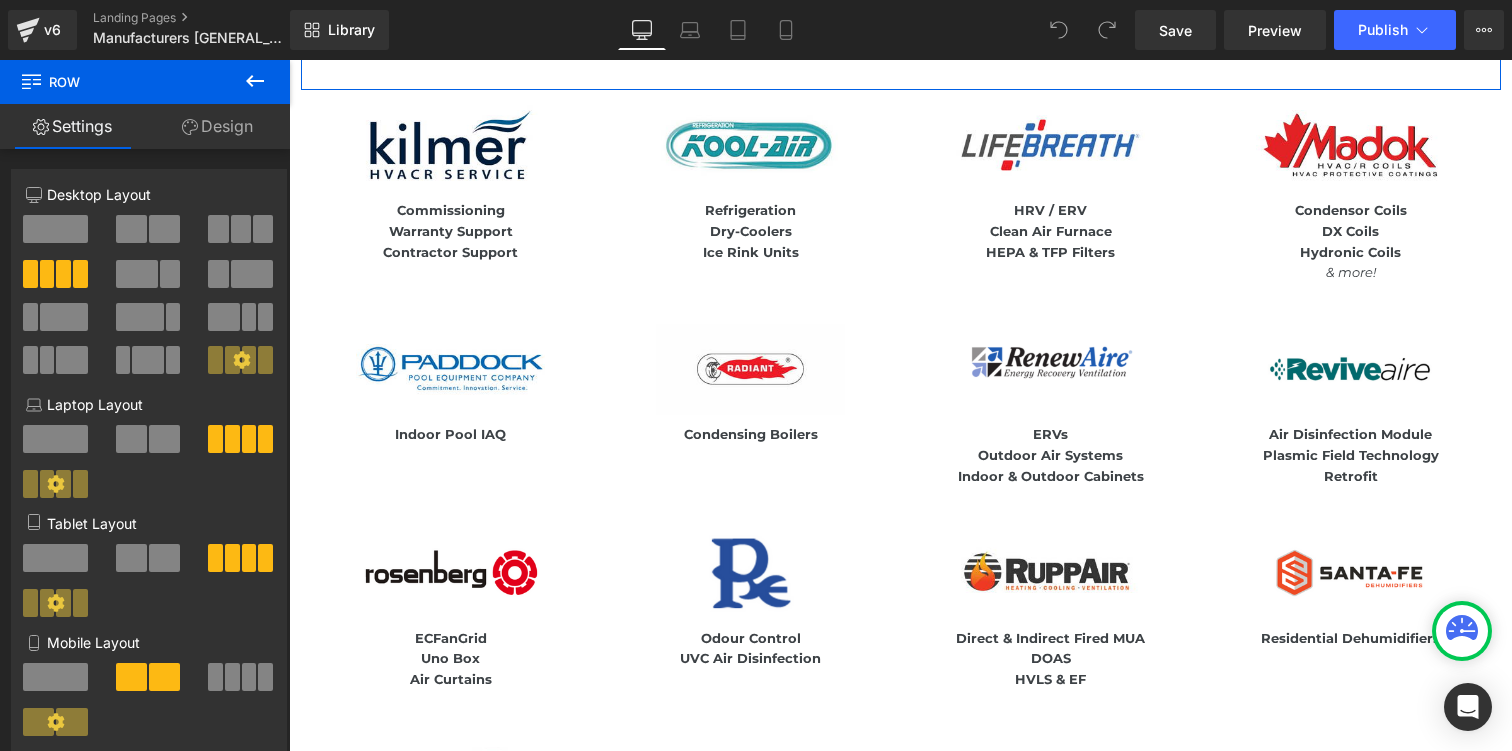 scroll, scrollTop: 1573, scrollLeft: 0, axis: vertical 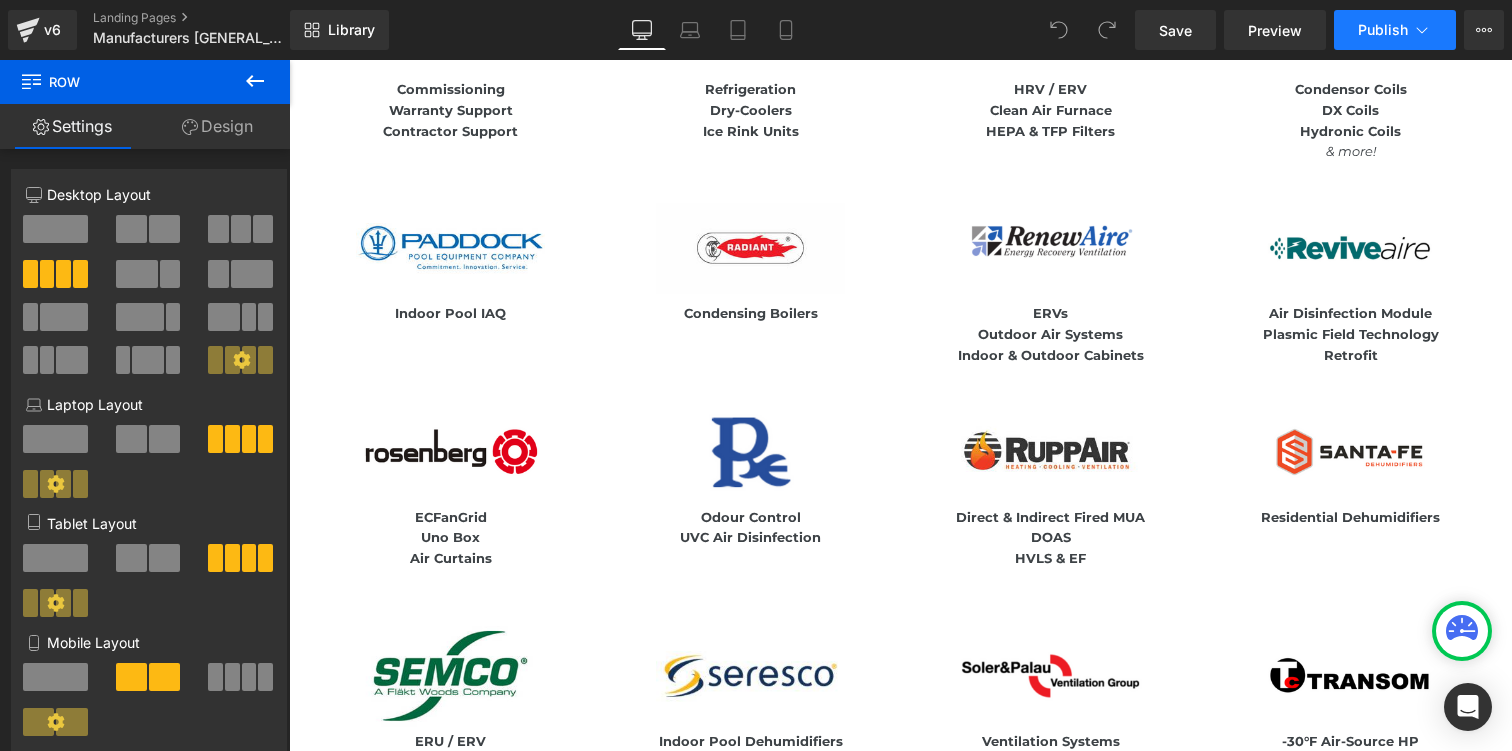 click on "Publish" at bounding box center (1383, 30) 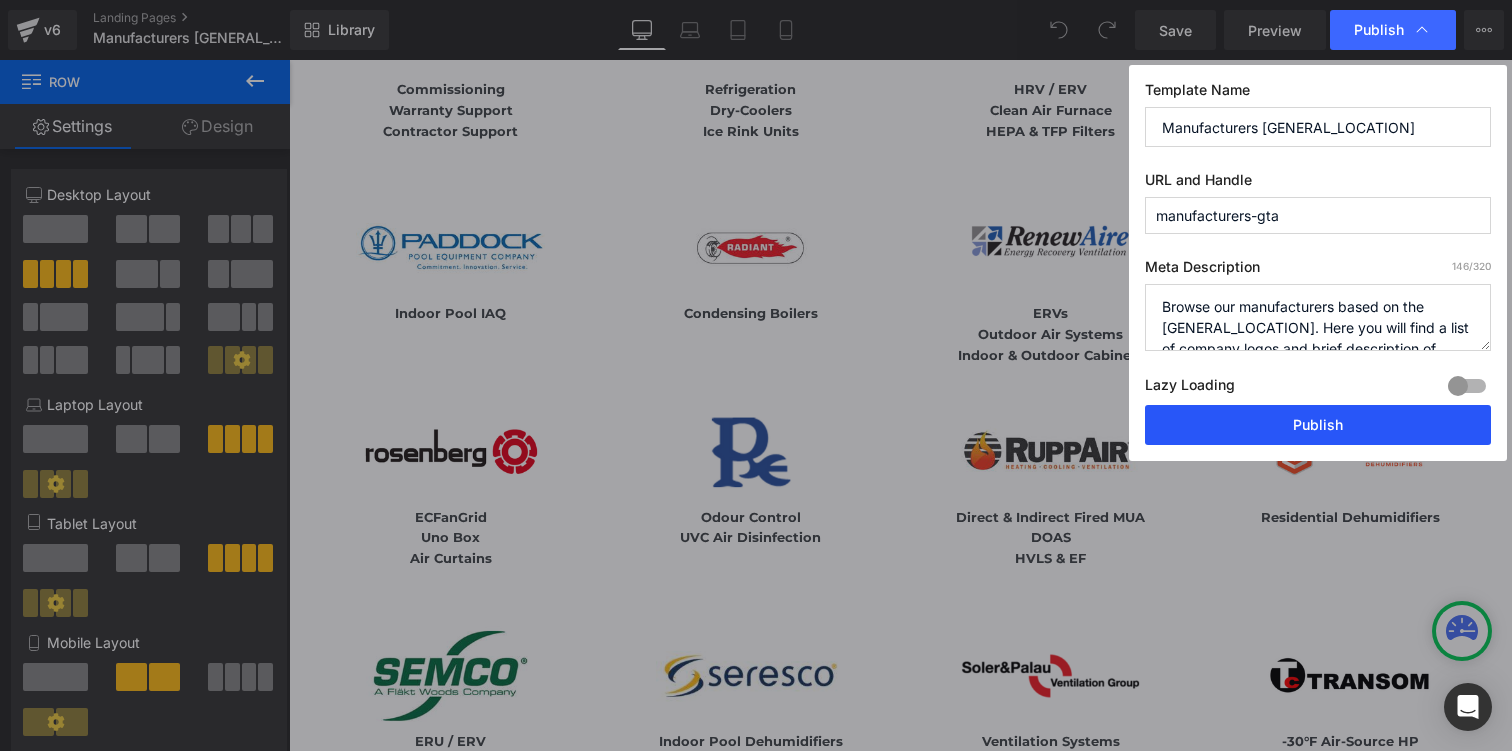 click on "Publish" at bounding box center (1318, 425) 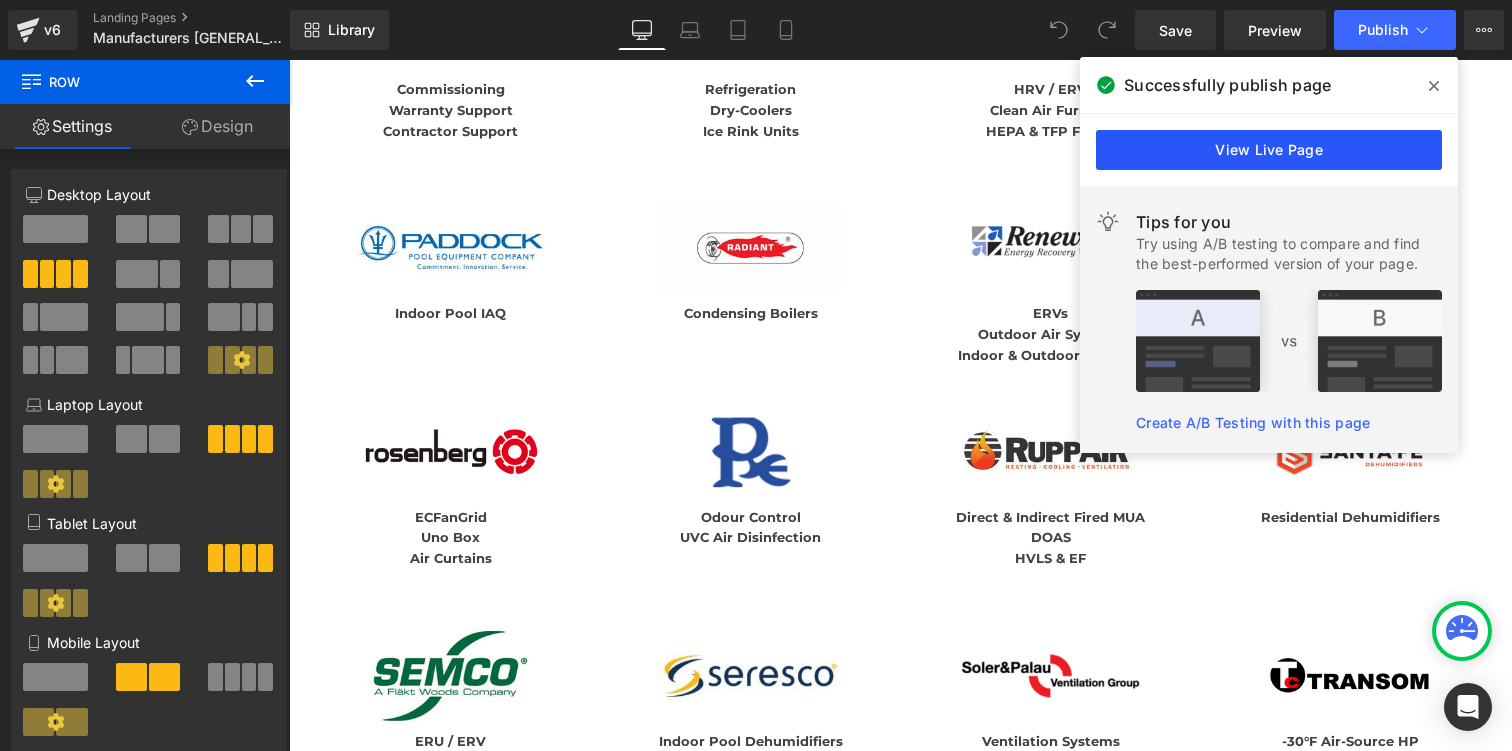 click on "View Live Page" at bounding box center [1269, 150] 